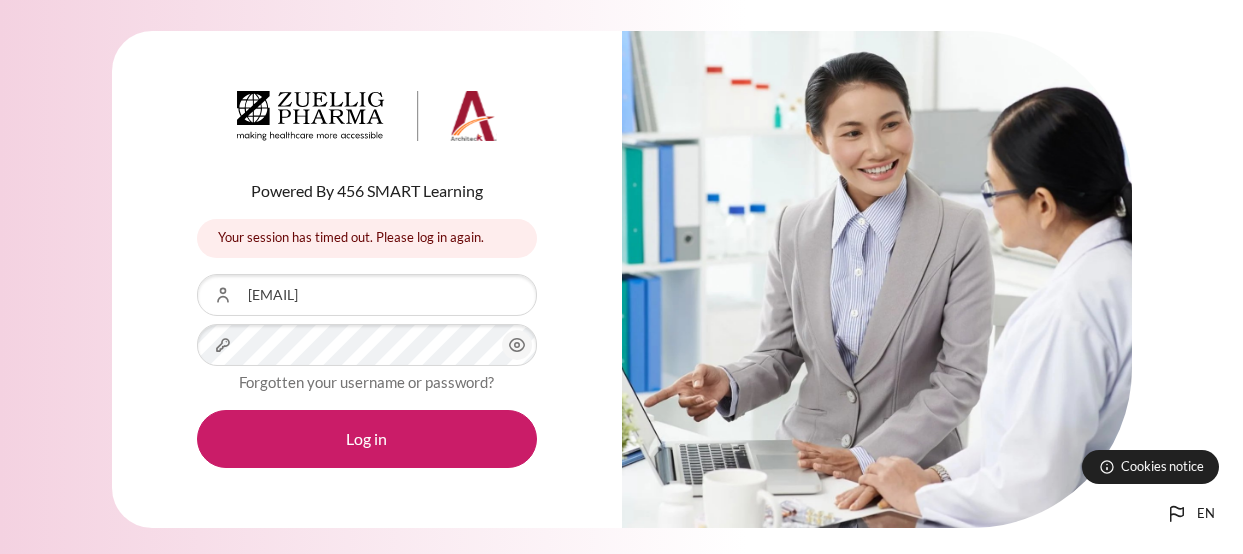 scroll, scrollTop: 0, scrollLeft: 0, axis: both 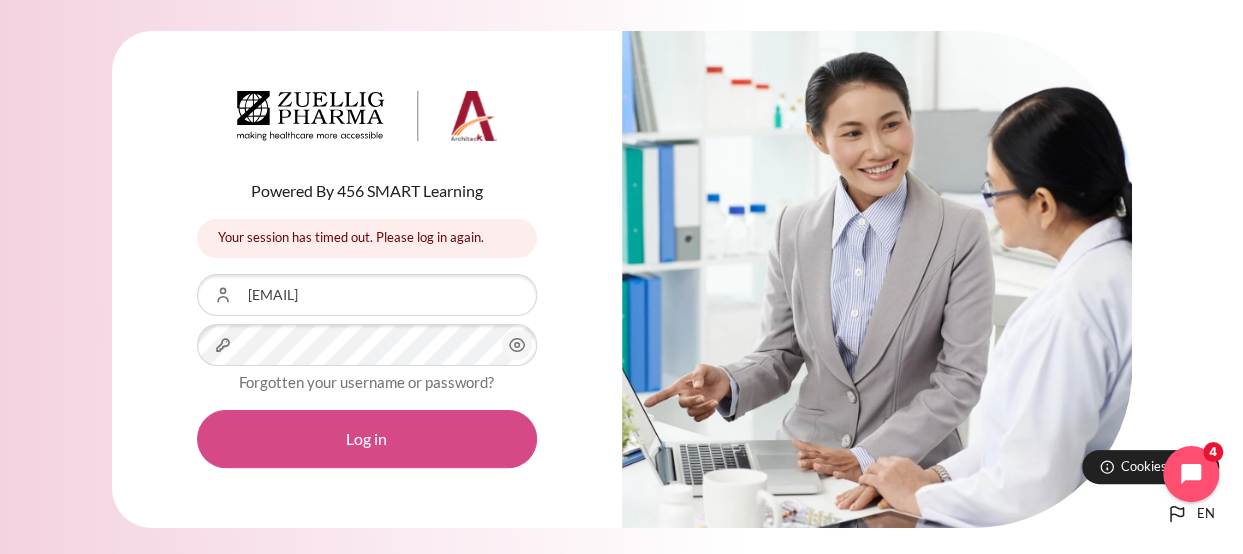 click on "Log in" at bounding box center (367, 439) 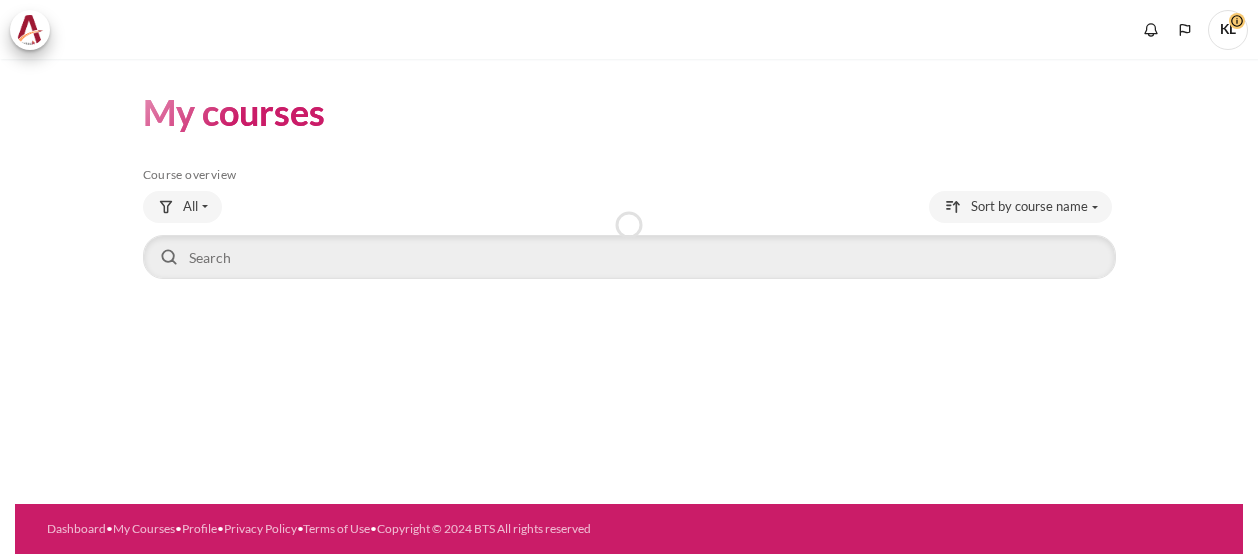 scroll, scrollTop: 0, scrollLeft: 0, axis: both 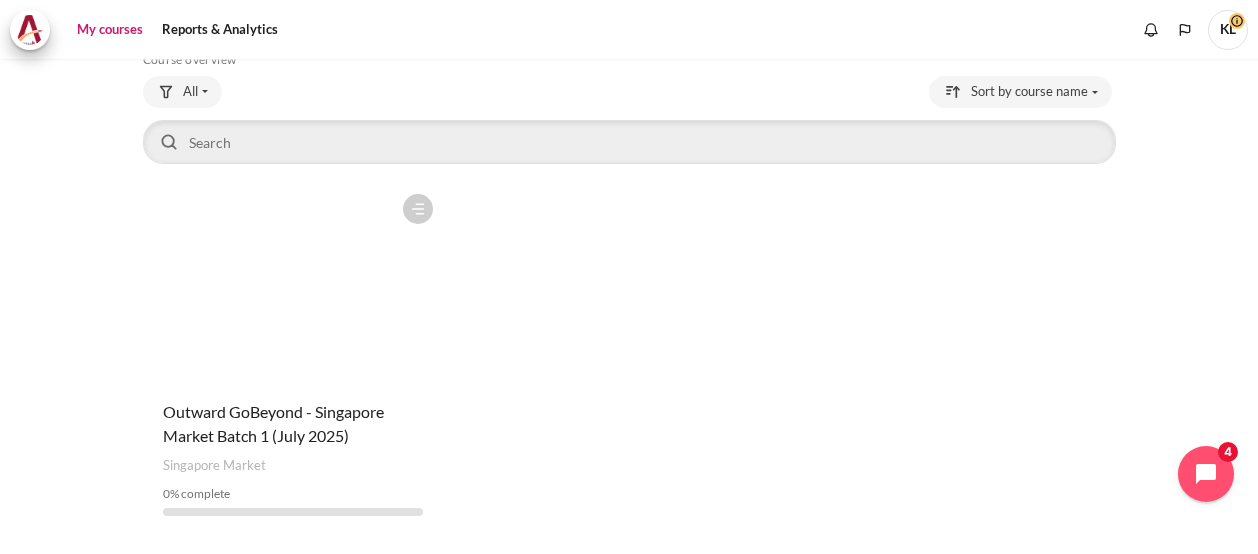 click on "Course name
Outward GoBeyond - Singapore Market Batch 1 (July 2025)" at bounding box center (293, 424) 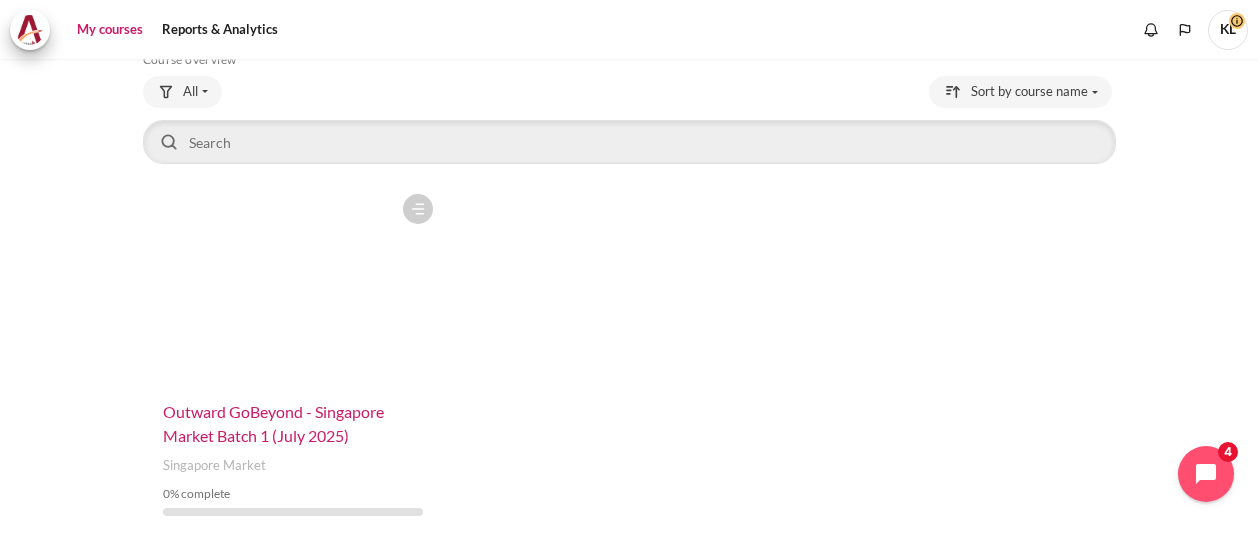 click on "Outward GoBeyond - Singapore Market Batch 1 (July 2025)" at bounding box center [273, 423] 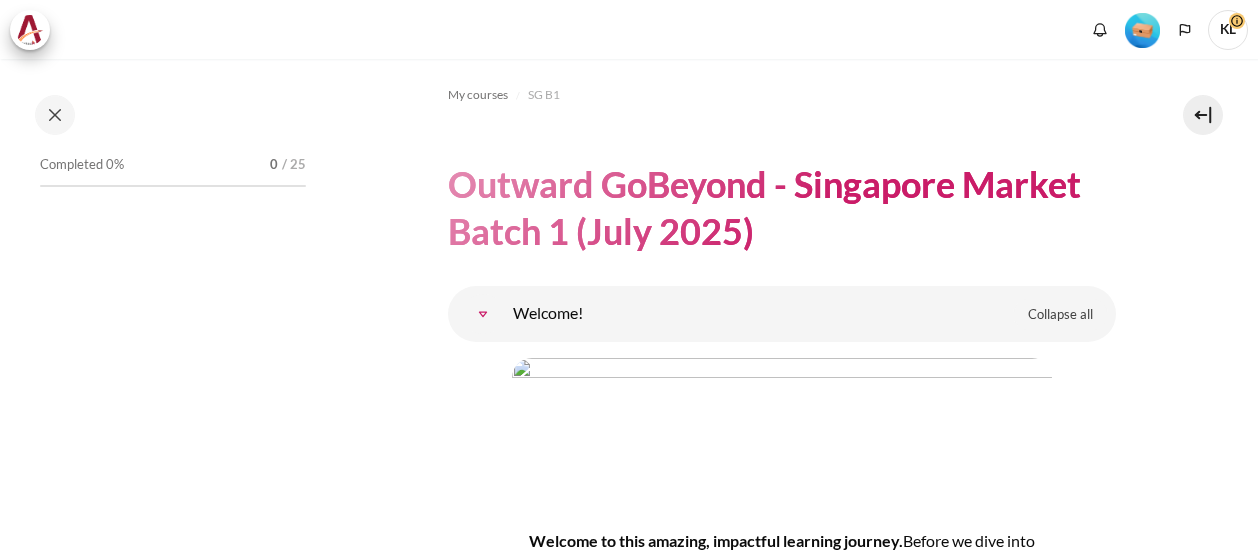 scroll, scrollTop: 0, scrollLeft: 0, axis: both 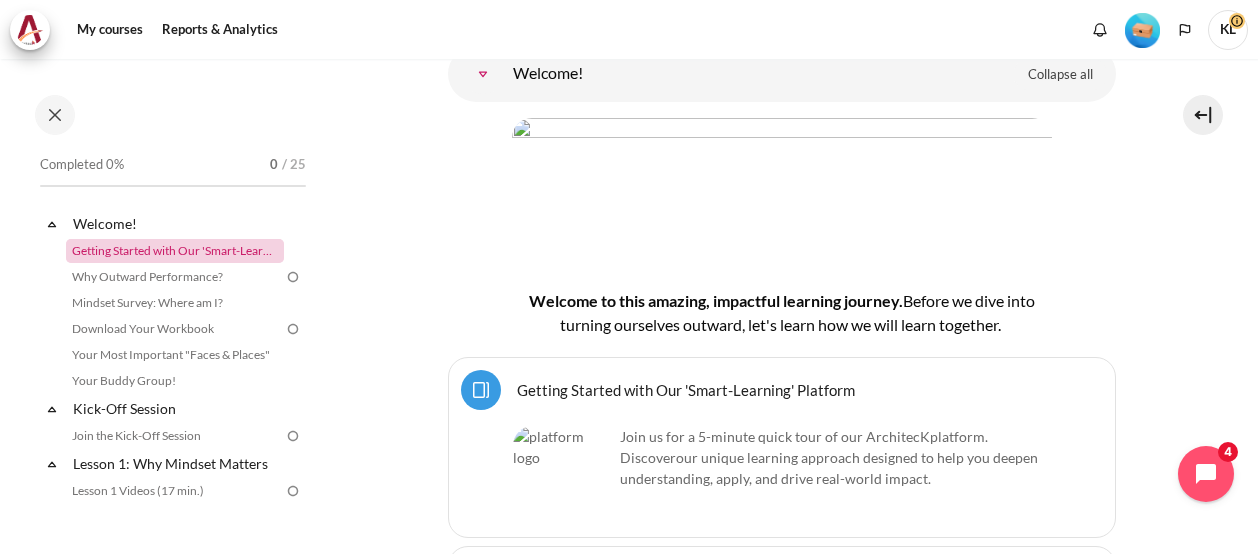 click on "Getting Started with Our 'Smart-Learning' Platform" at bounding box center [175, 251] 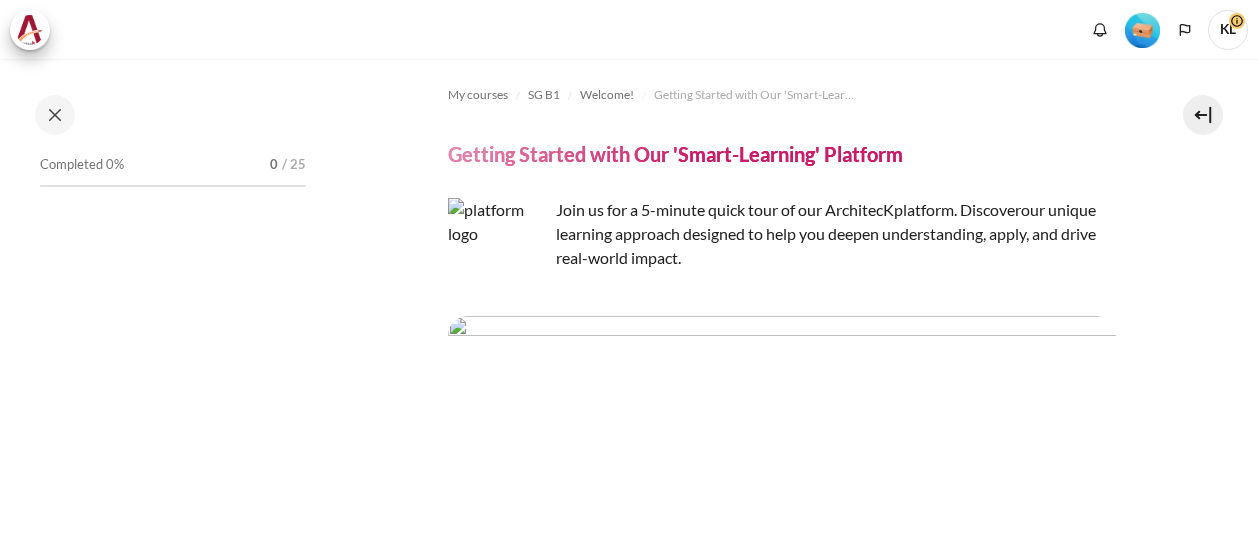 scroll, scrollTop: 0, scrollLeft: 0, axis: both 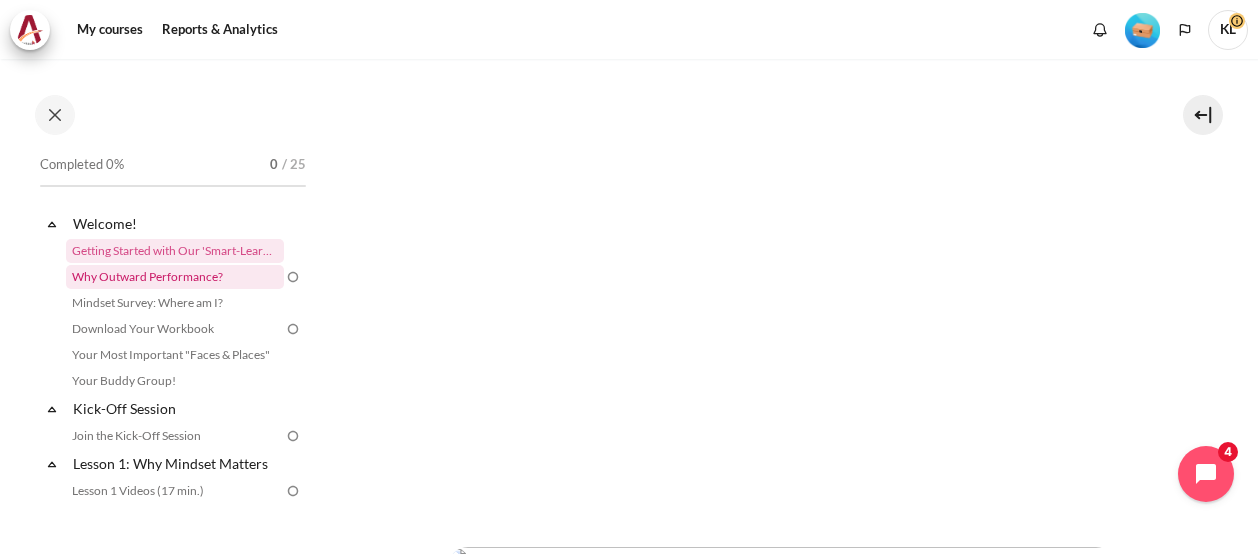 click on "Why Outward Performance?" at bounding box center (175, 277) 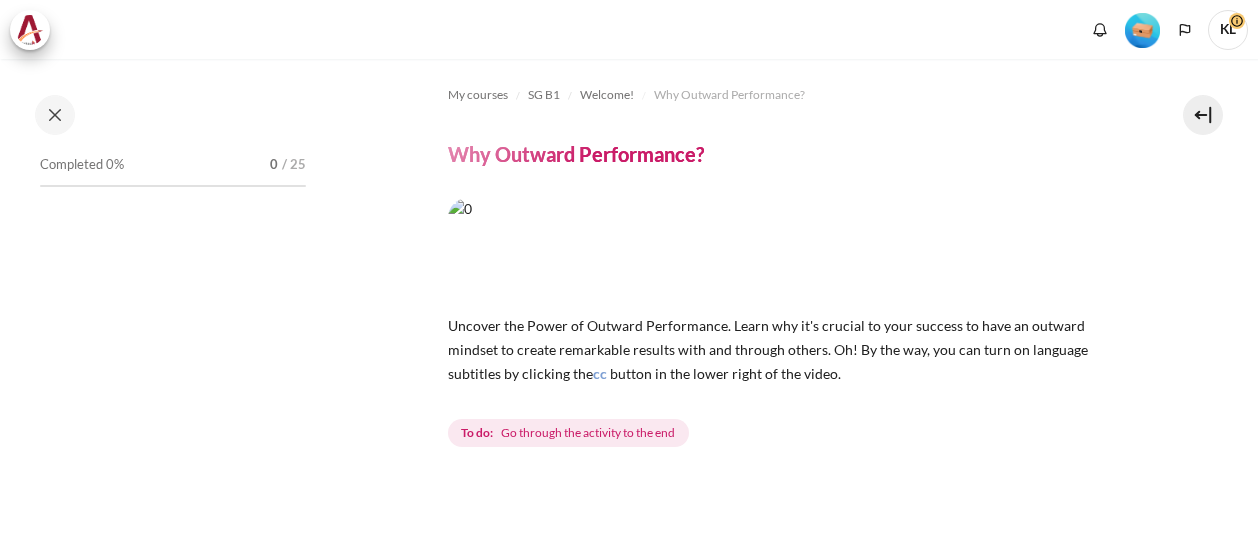 scroll, scrollTop: 0, scrollLeft: 0, axis: both 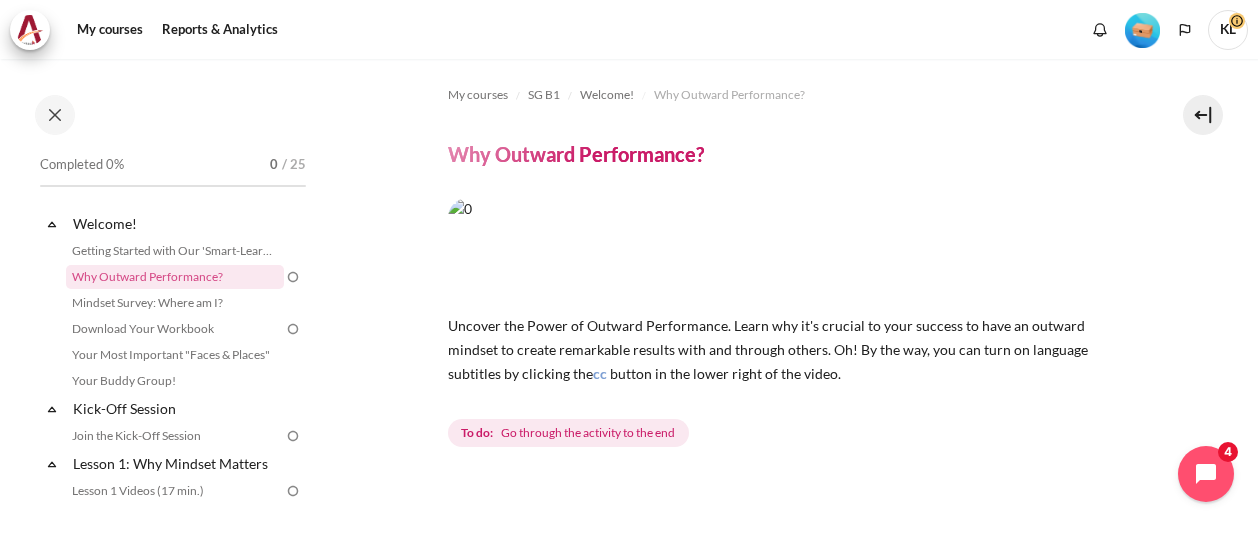 click at bounding box center [293, 277] 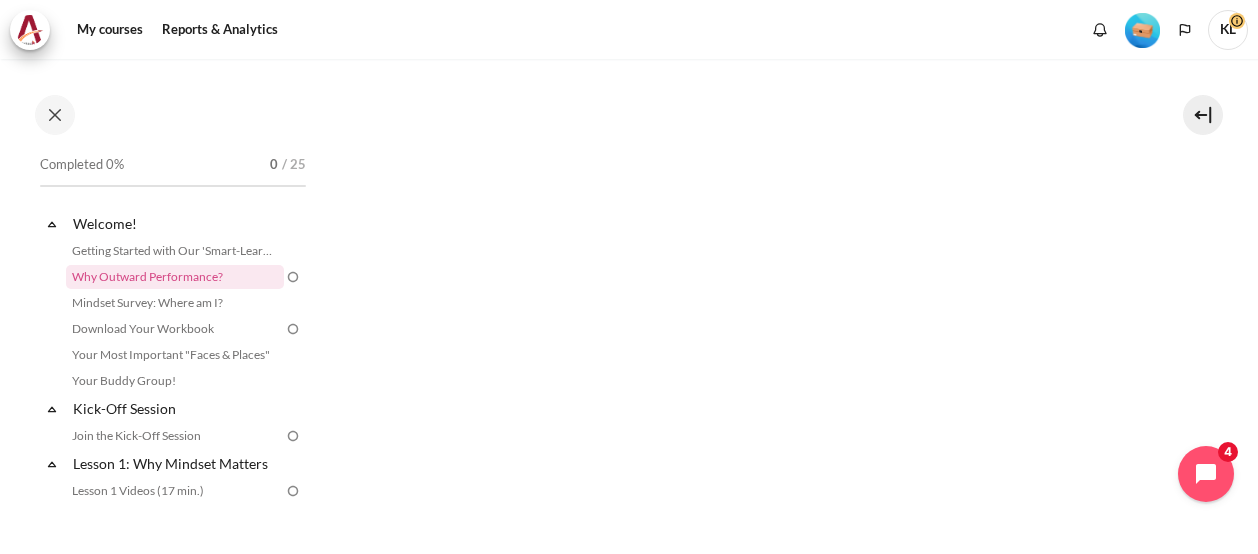 scroll, scrollTop: 431, scrollLeft: 0, axis: vertical 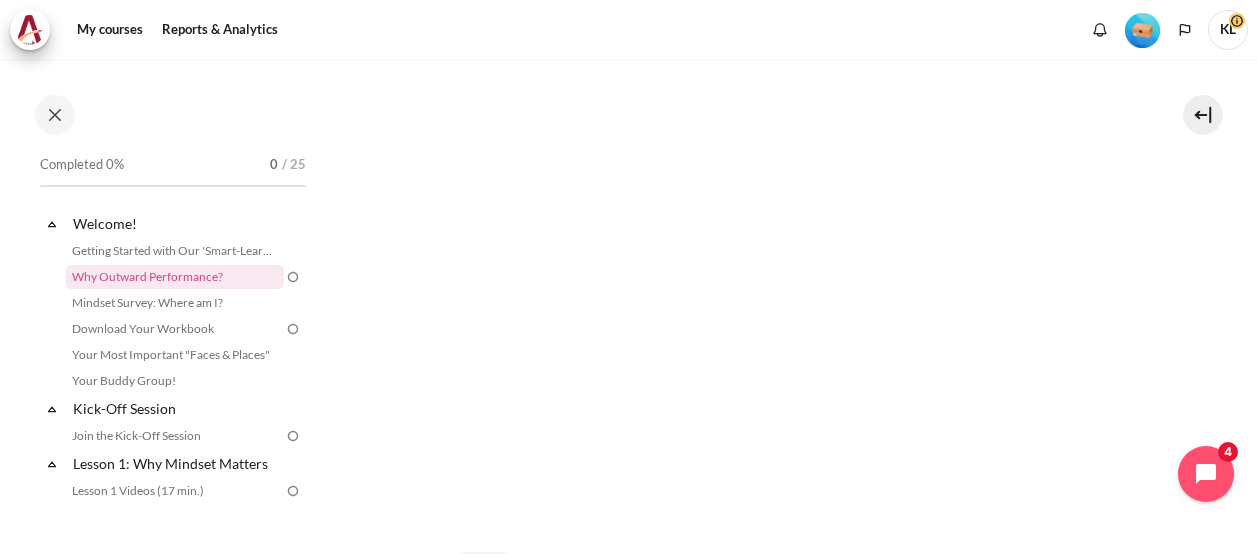 click on "My courses
SG B1
Welcome!
Why Outward Performance?
Why Outward Performance?
cc" at bounding box center [781, 179] 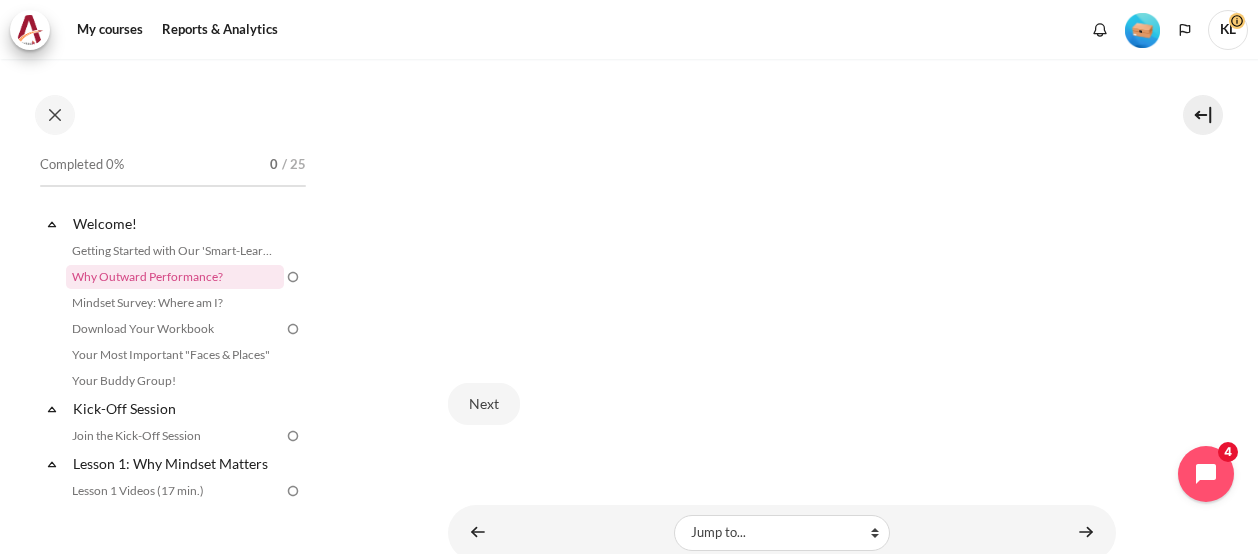 scroll, scrollTop: 667, scrollLeft: 0, axis: vertical 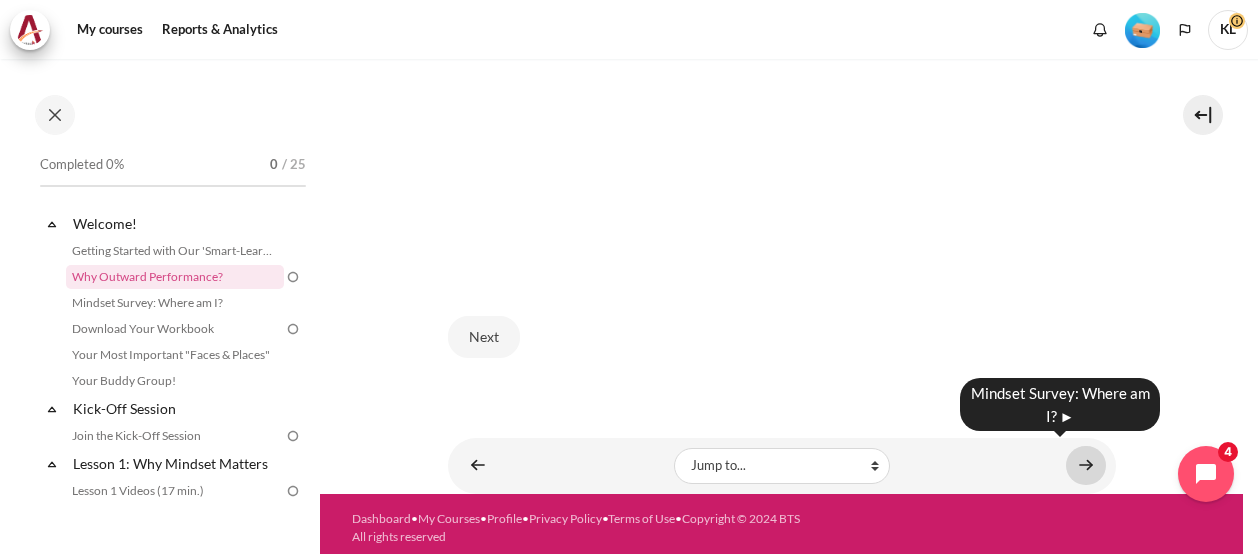 click at bounding box center [1086, 465] 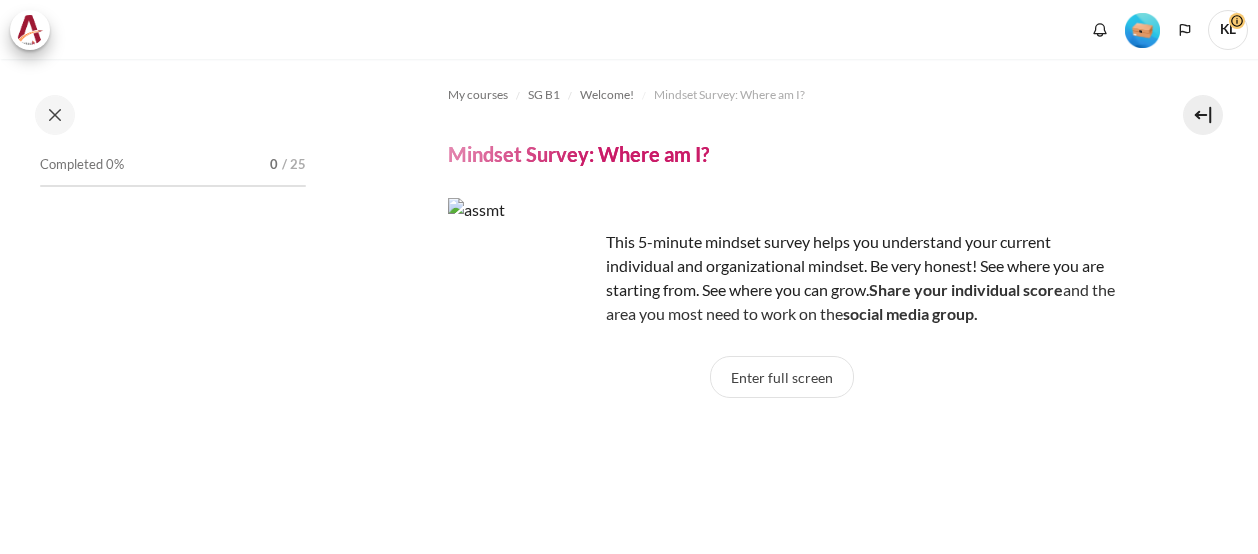 scroll, scrollTop: 0, scrollLeft: 0, axis: both 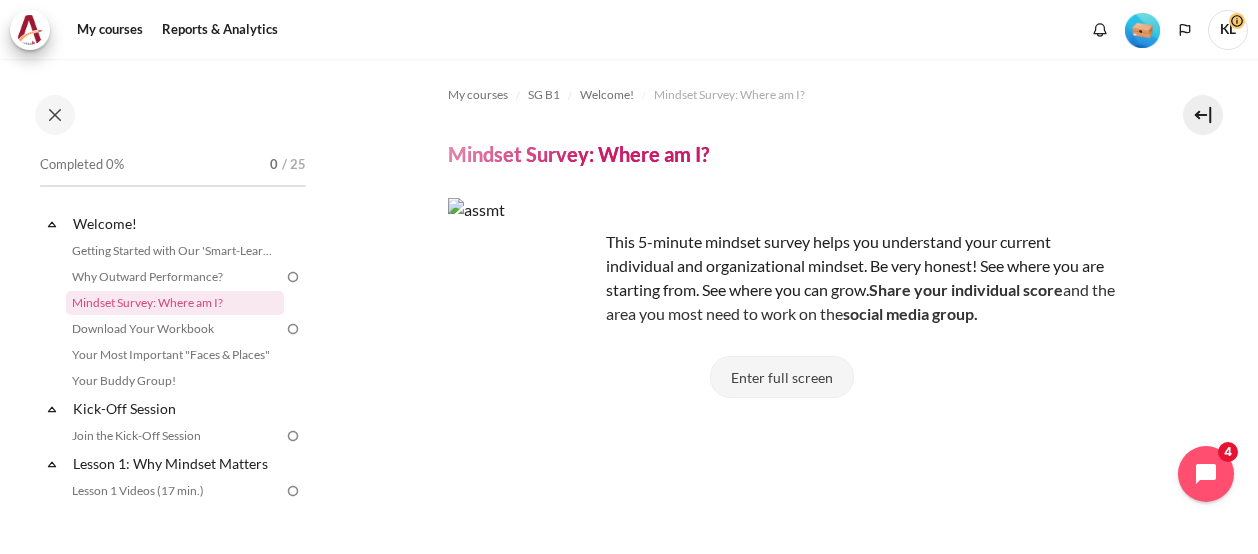 click on "Enter full screen" at bounding box center (782, 377) 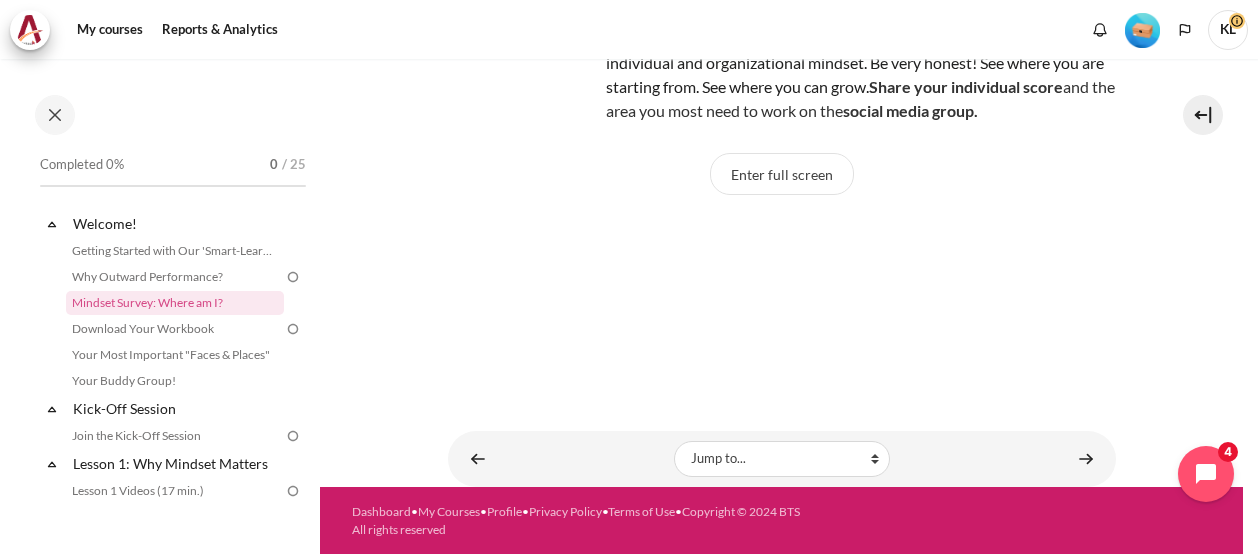 scroll, scrollTop: 104, scrollLeft: 0, axis: vertical 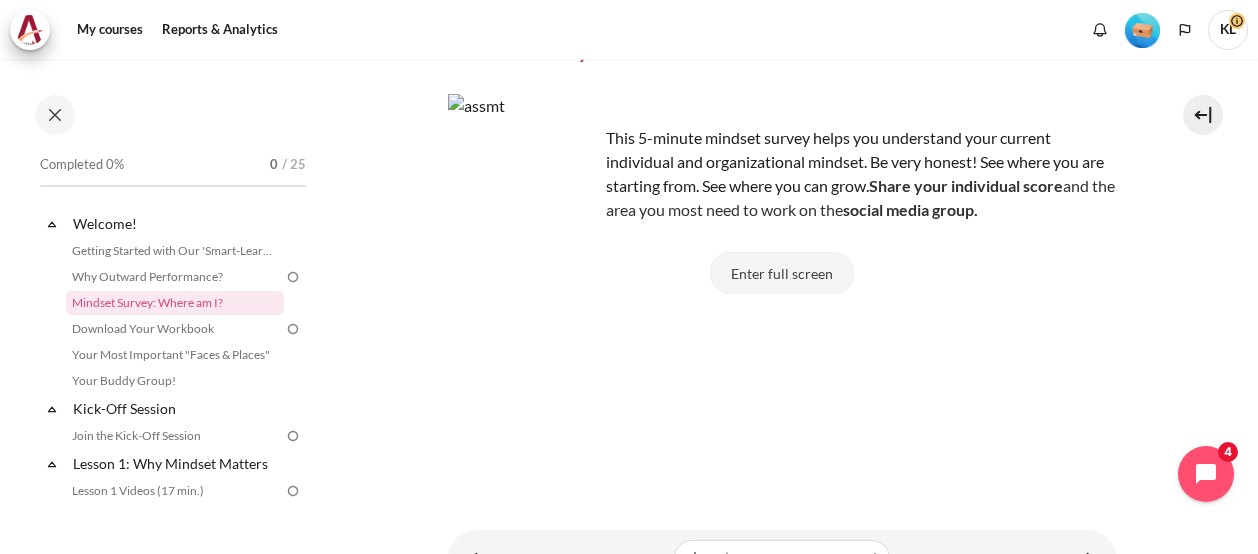 click on "Enter full screen" at bounding box center (782, 273) 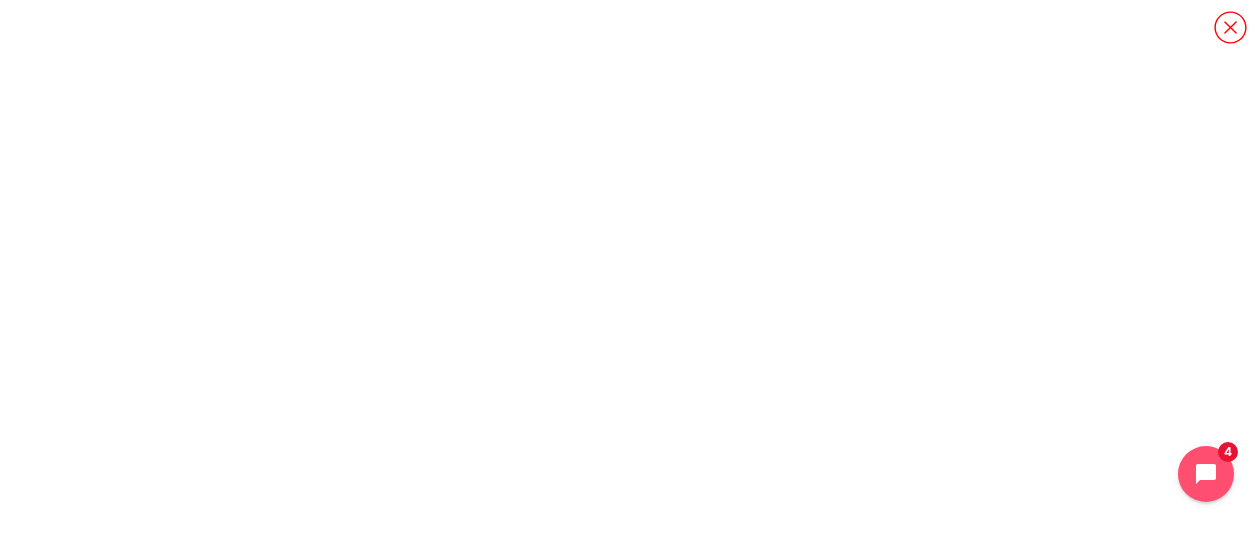 scroll, scrollTop: 47, scrollLeft: 0, axis: vertical 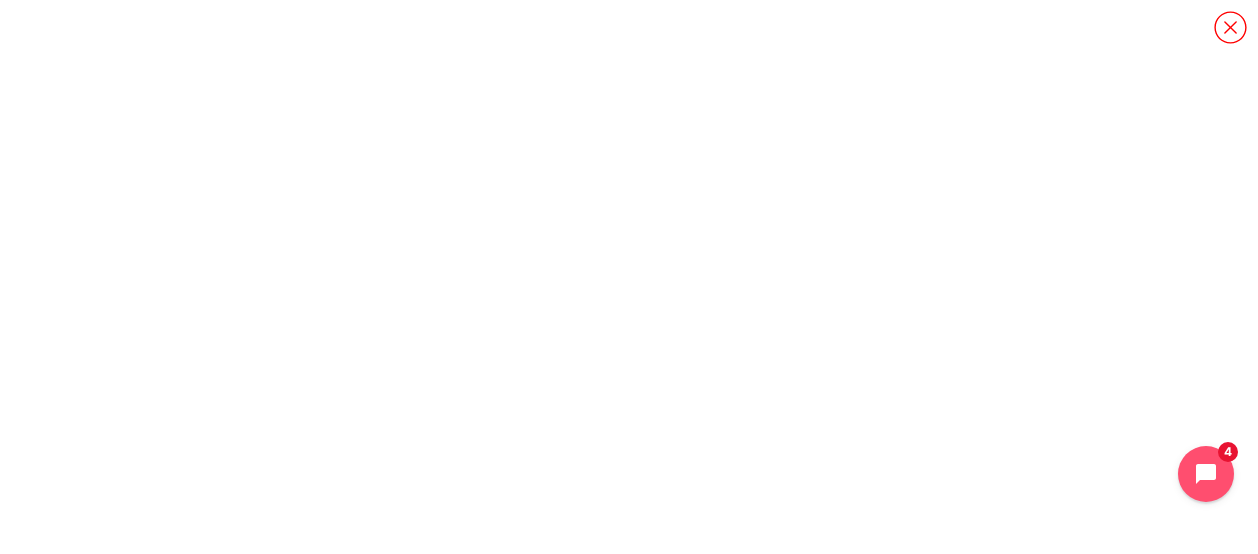 click 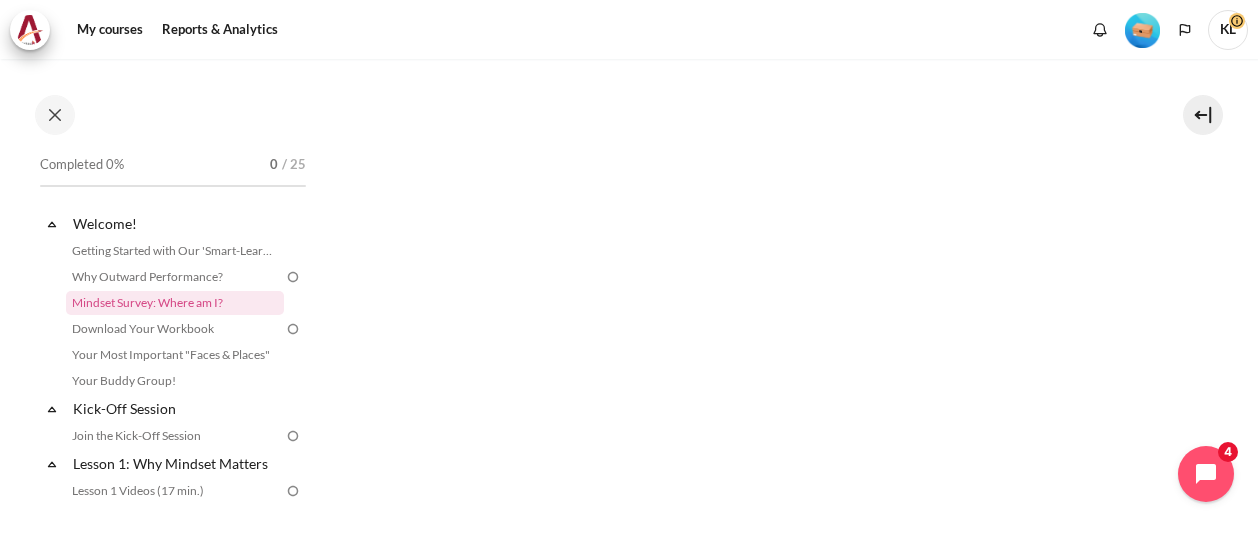 scroll, scrollTop: 522, scrollLeft: 0, axis: vertical 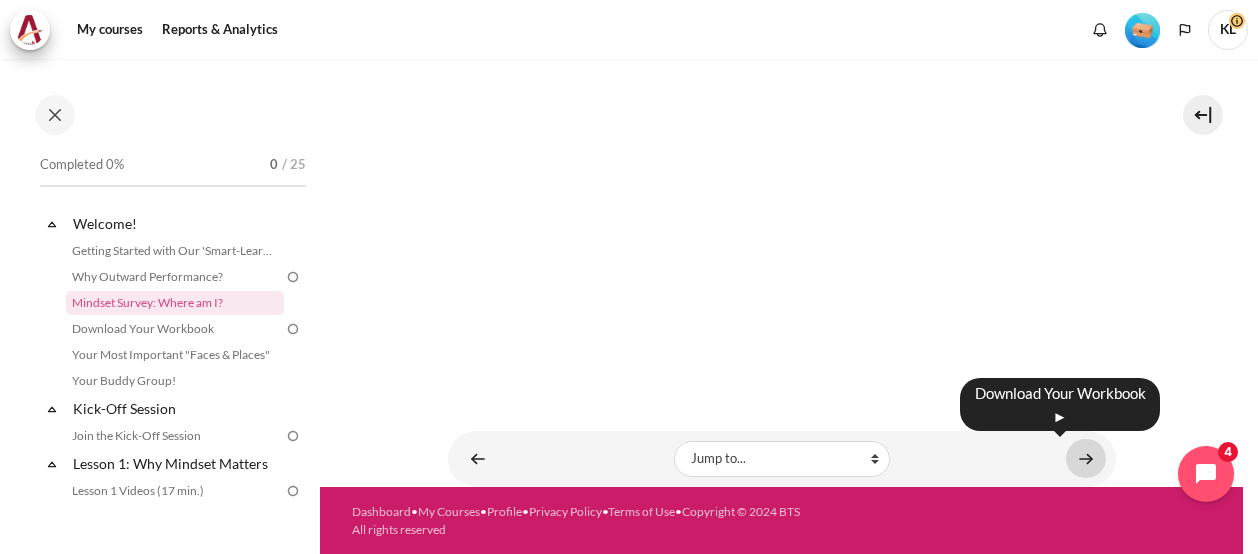 click at bounding box center (1086, 458) 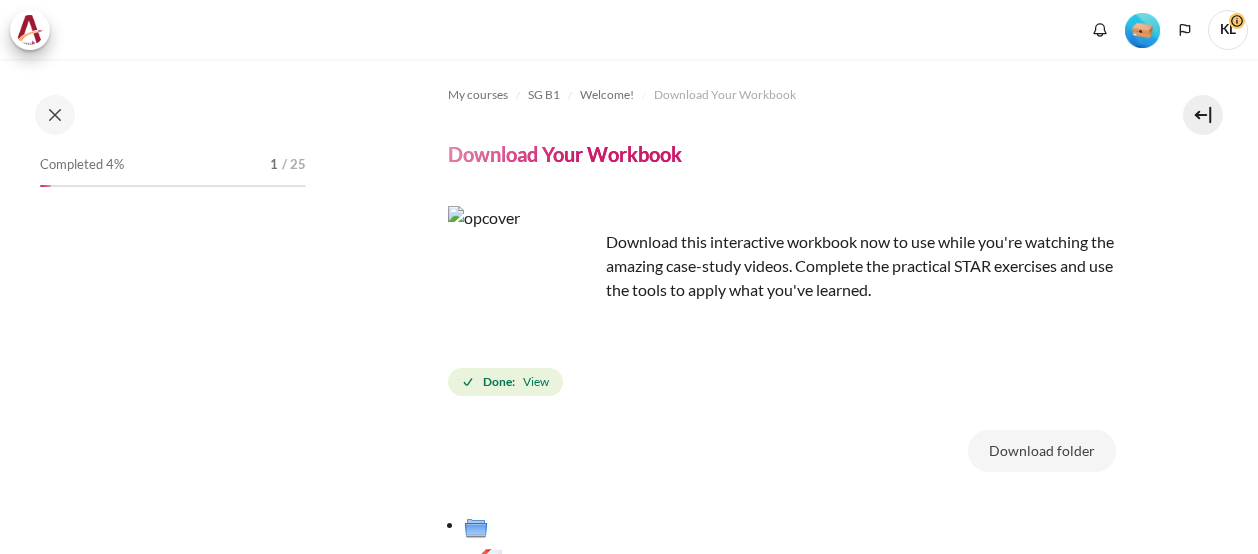scroll, scrollTop: 0, scrollLeft: 0, axis: both 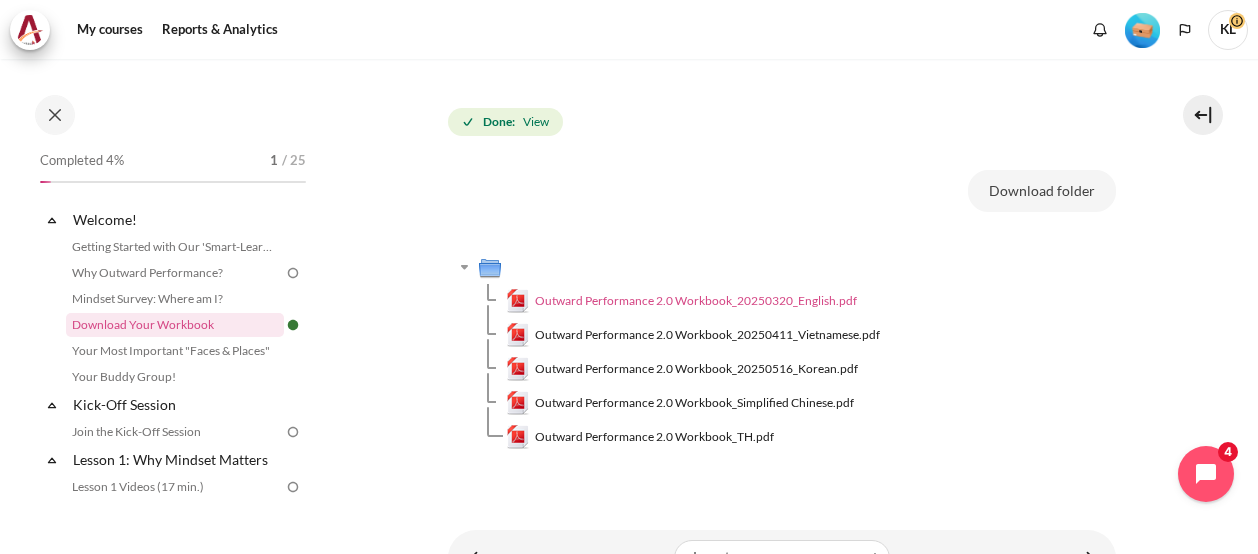 click on "Outward Performance 2.0 Workbook_20250320_English.pdf" at bounding box center [696, 301] 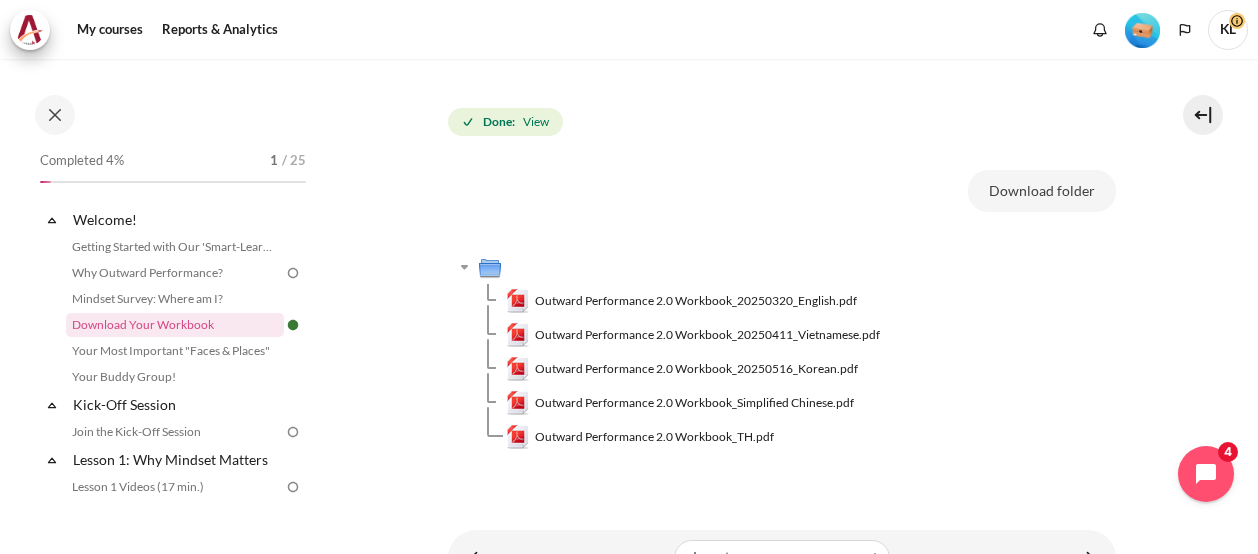 scroll, scrollTop: 358, scrollLeft: 0, axis: vertical 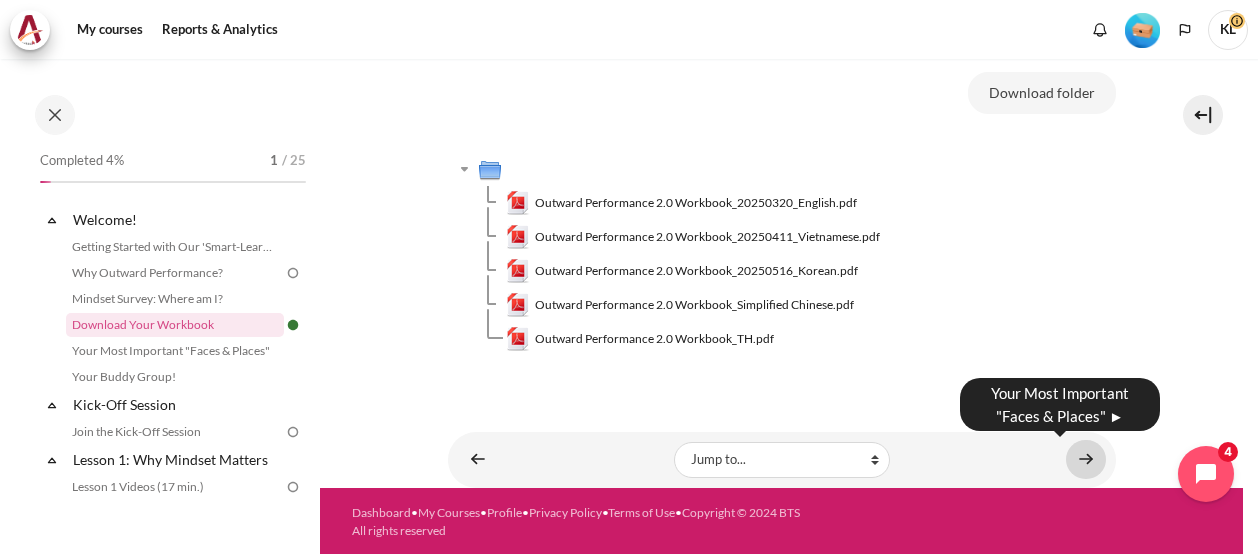 click at bounding box center (1086, 459) 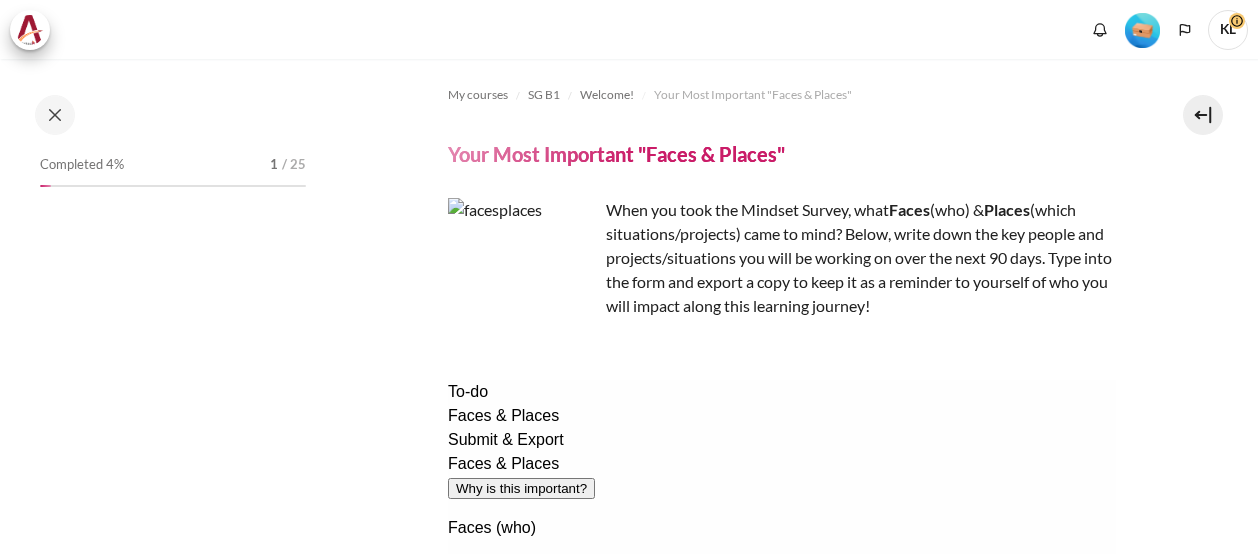 scroll, scrollTop: 0, scrollLeft: 0, axis: both 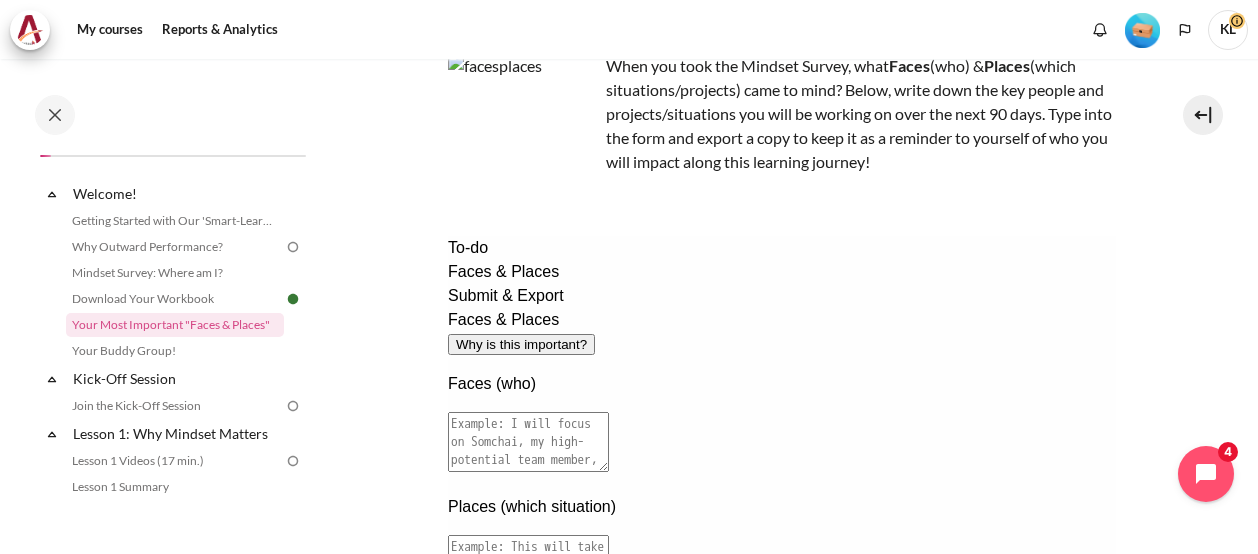 click on "Faces (who)" at bounding box center [781, 384] 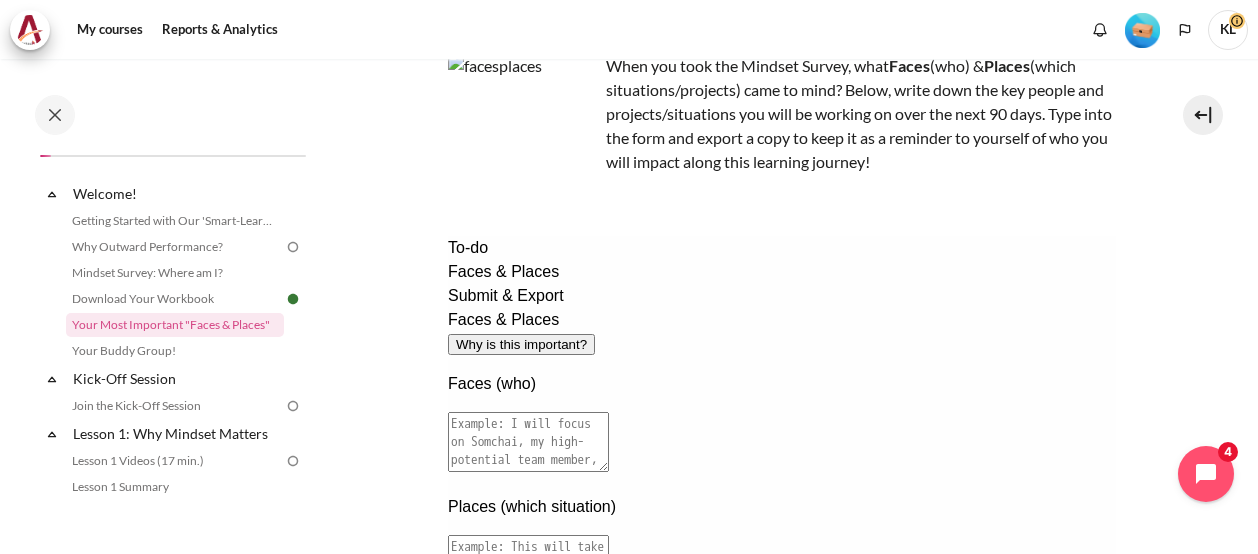 click on "Faces (who)" at bounding box center [781, 384] 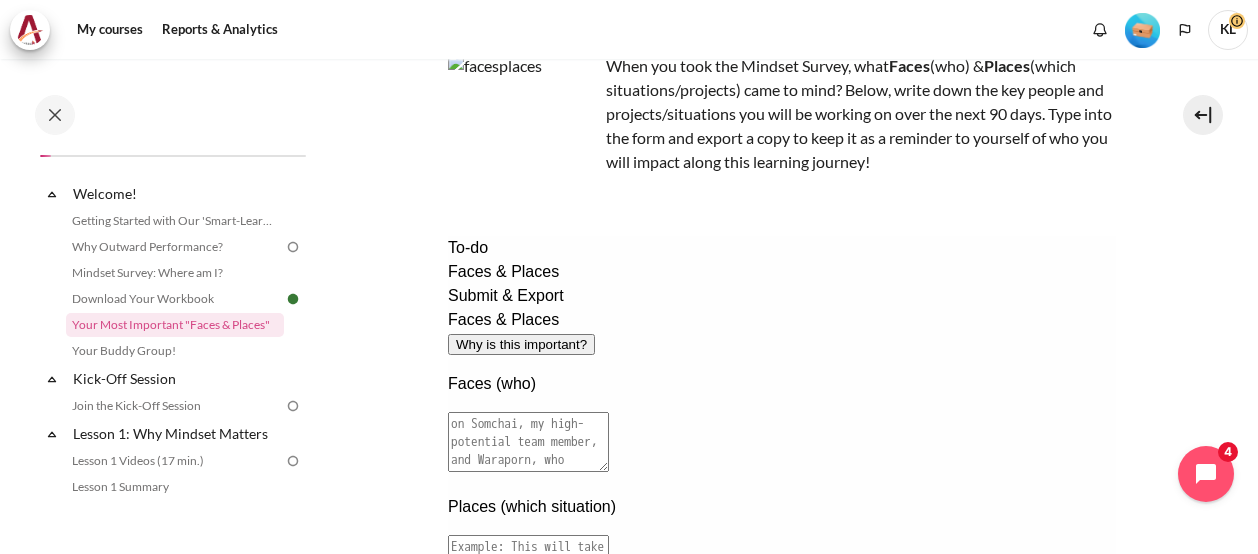 scroll, scrollTop: 216, scrollLeft: 0, axis: vertical 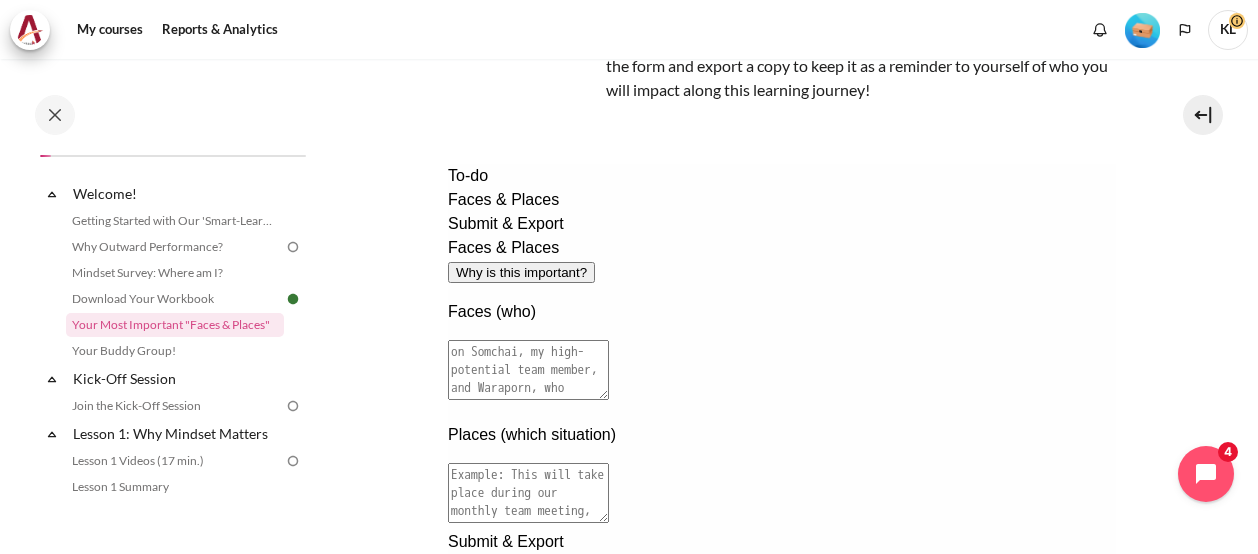click at bounding box center [527, 370] 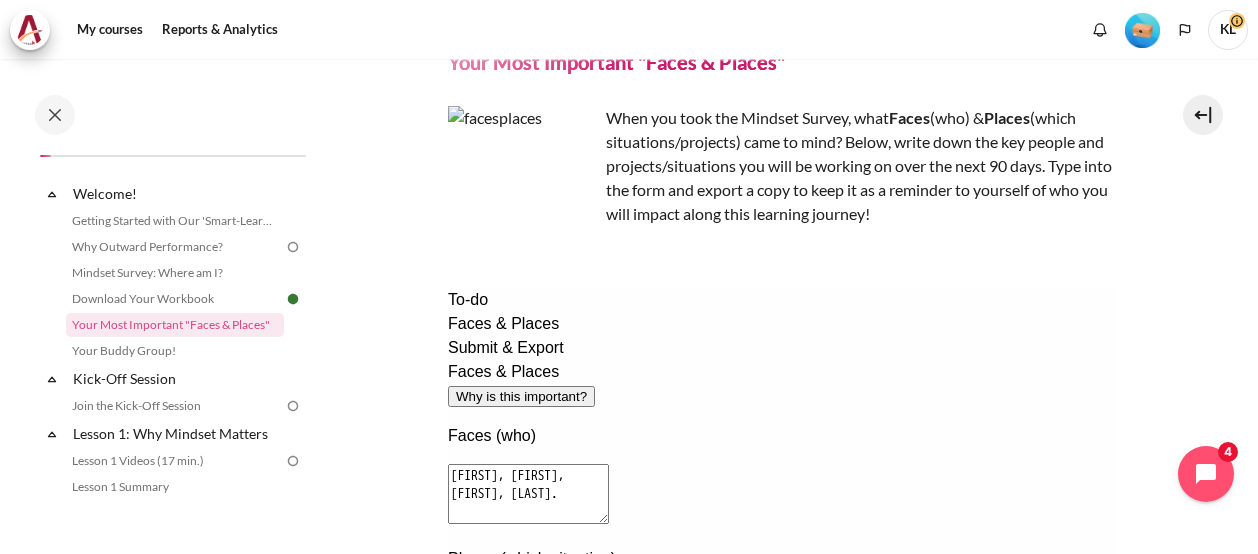 scroll, scrollTop: 145, scrollLeft: 0, axis: vertical 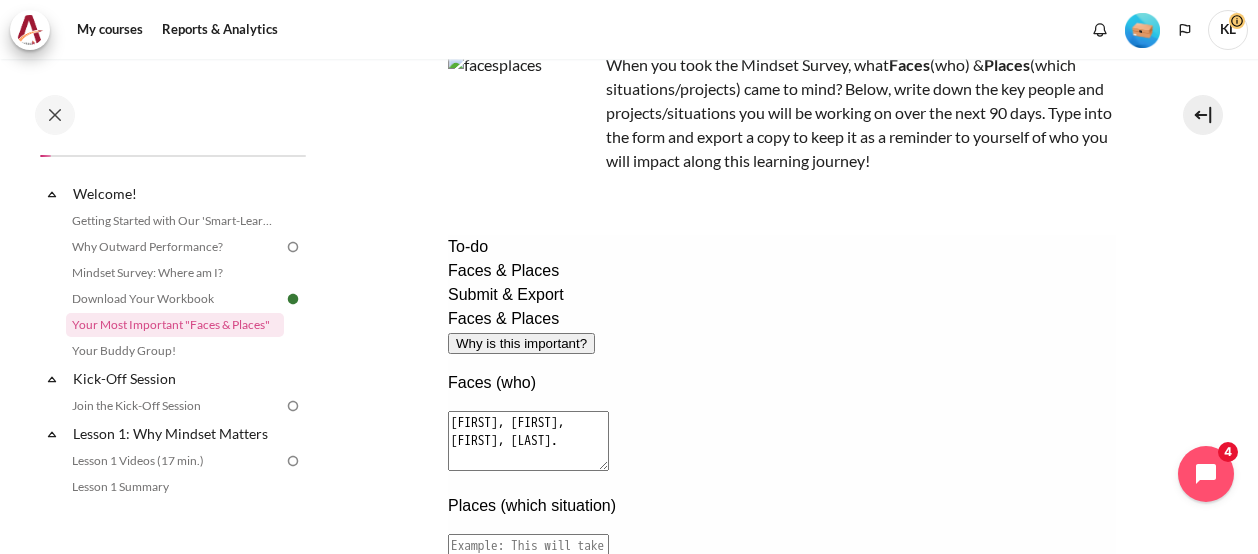 type on "Joel, Tim, Phyo, Nurul." 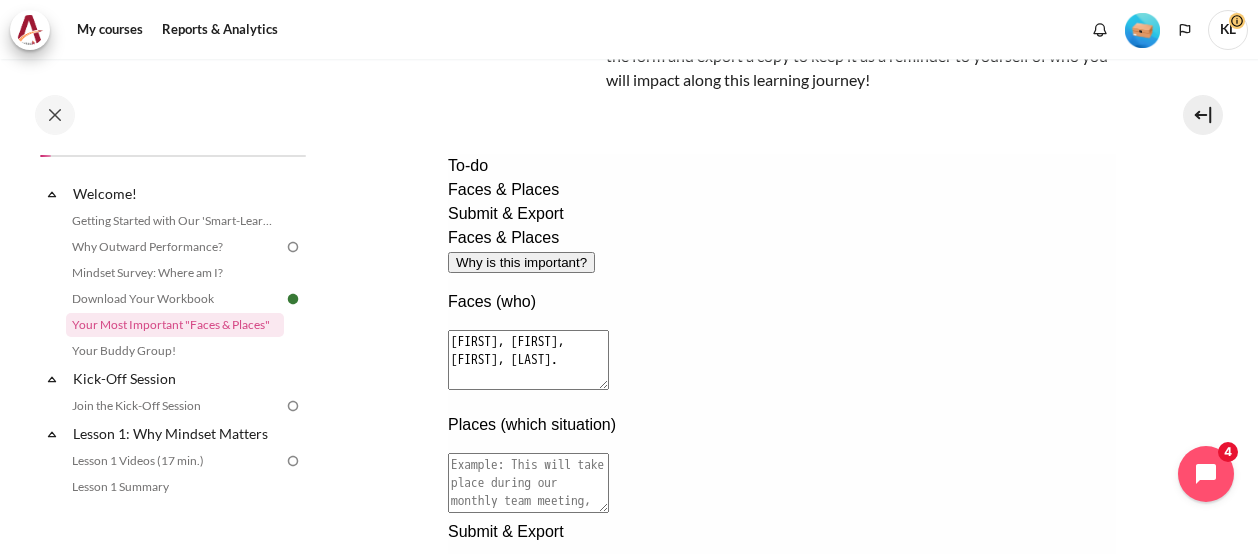 scroll, scrollTop: 227, scrollLeft: 0, axis: vertical 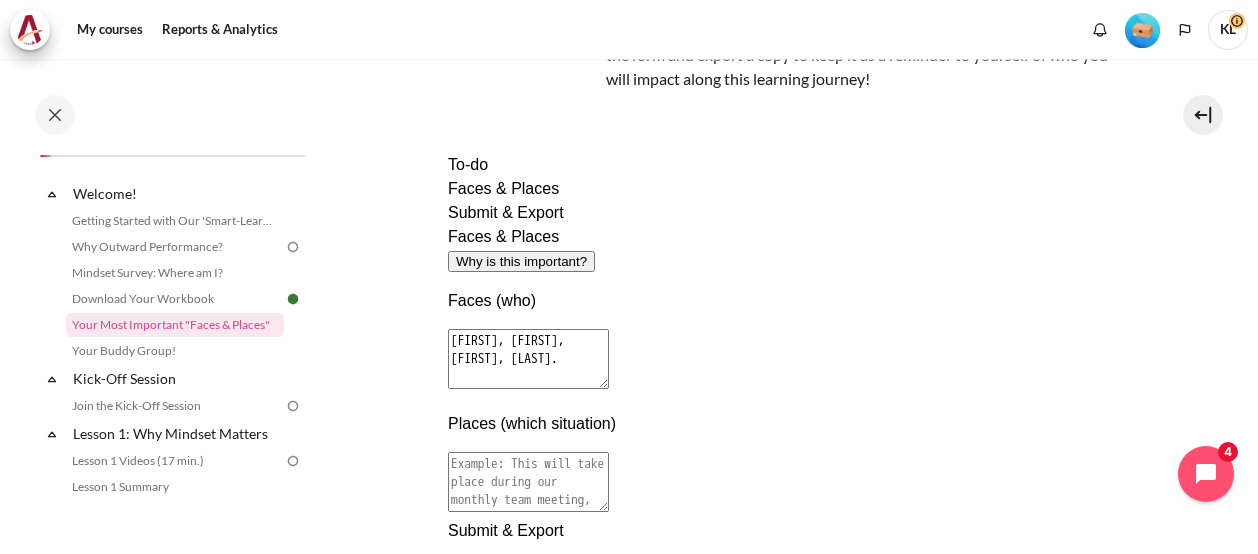 click on "My courses
SG B1
Welcome!
Your Most Important "Faces & Places"
Your Most Important "Faces & Places"
F aces  (who) &  Places" at bounding box center [781, 312] 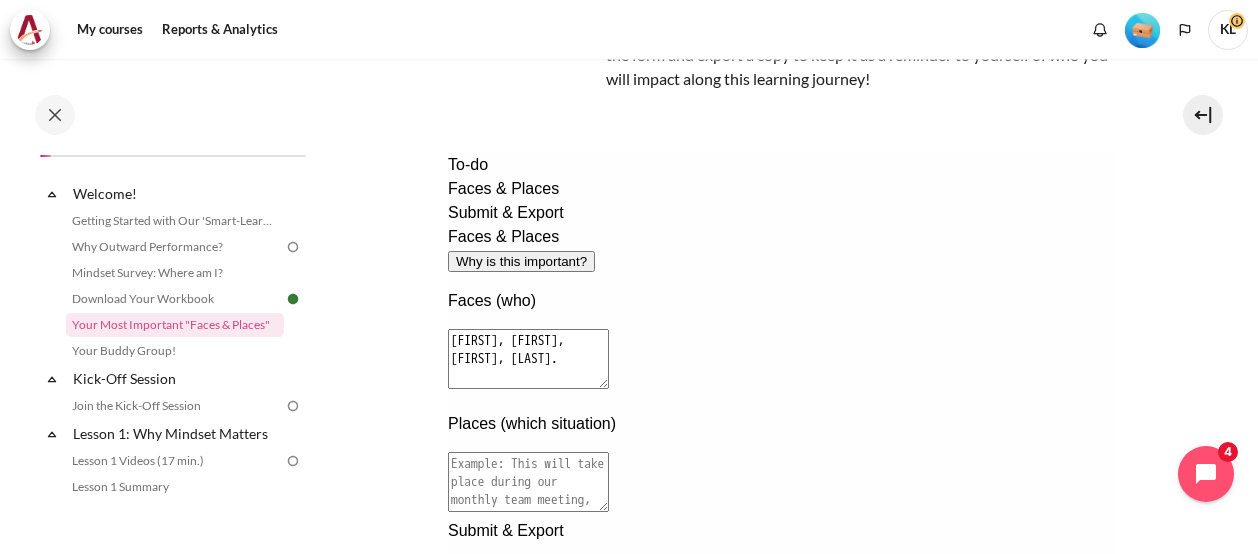 click at bounding box center (527, 482) 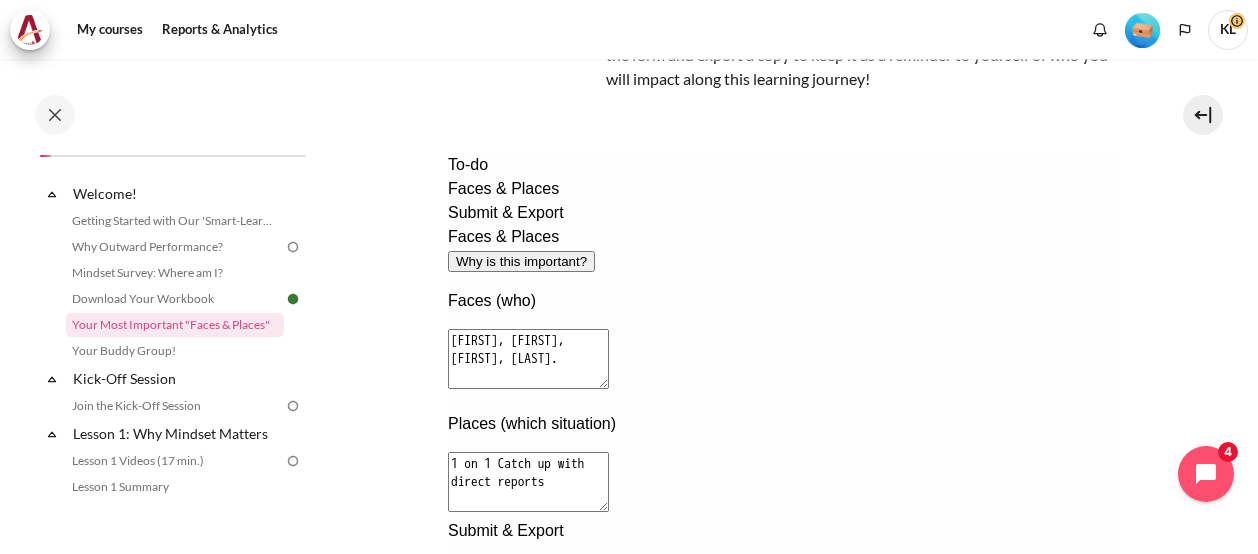 click on "1 on 1 Catch up with direct reports" at bounding box center [527, 482] 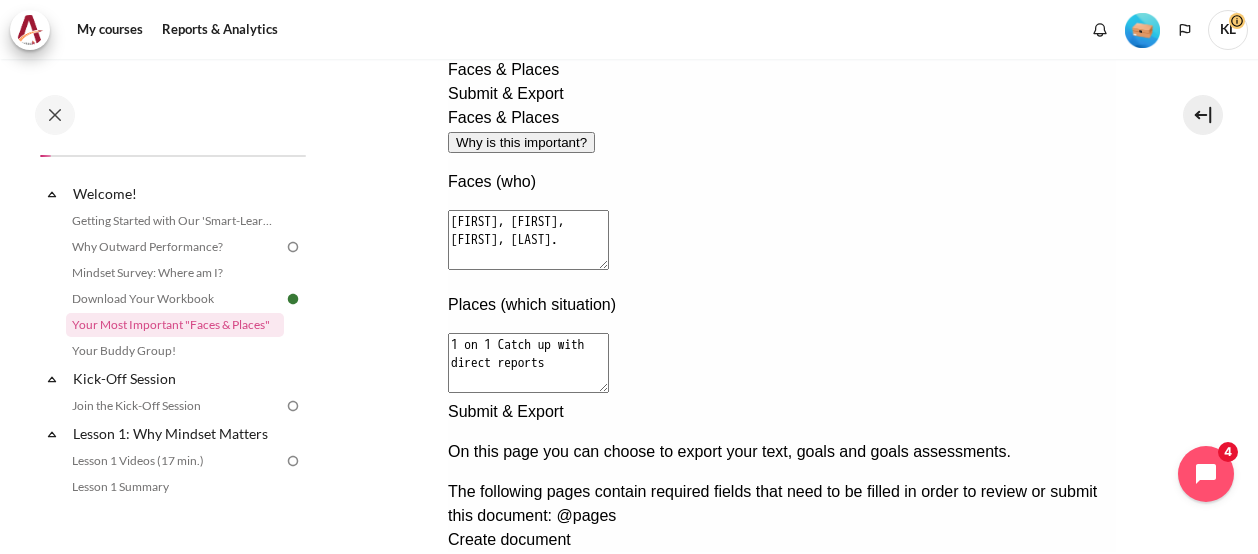 scroll, scrollTop: 351, scrollLeft: 0, axis: vertical 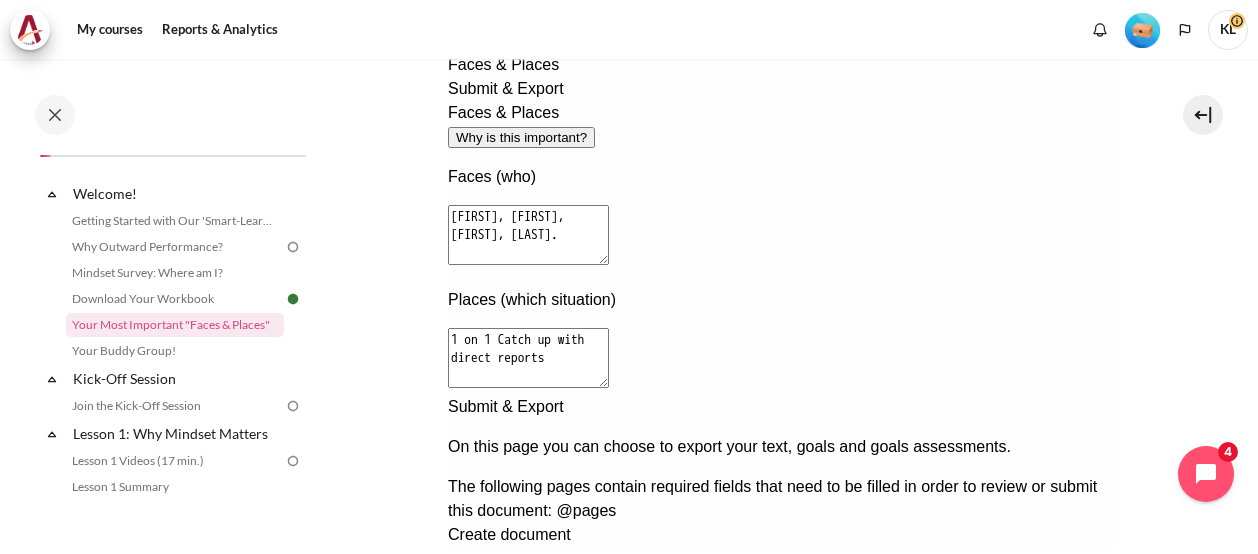 type on "1 on 1 Catch up with direct reports" 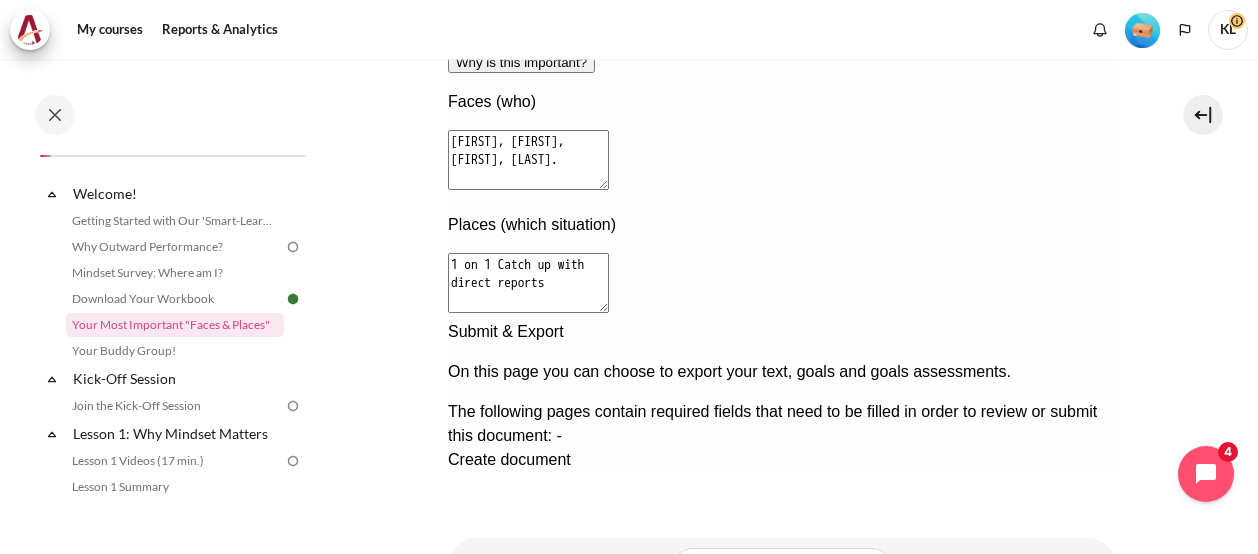 scroll, scrollTop: 428, scrollLeft: 0, axis: vertical 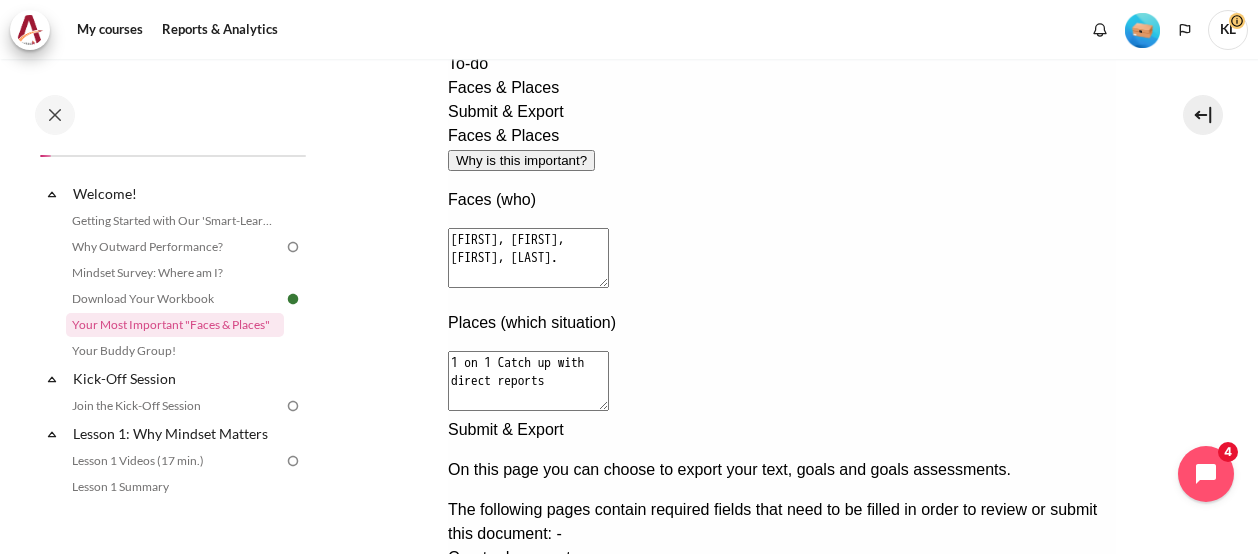 click on "Create document" at bounding box center (508, 557) 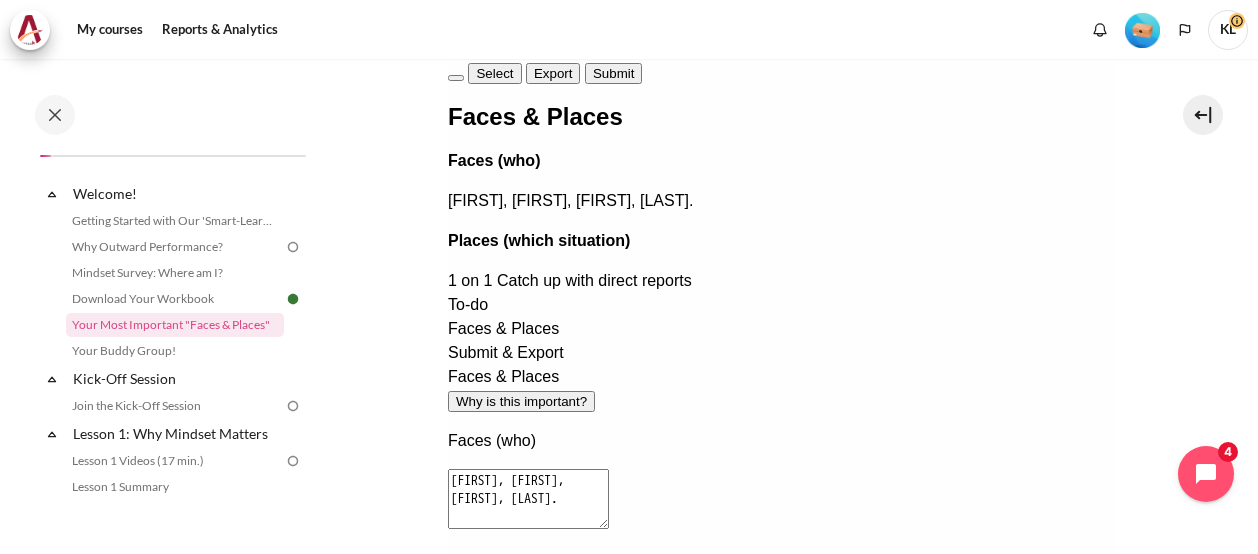 scroll, scrollTop: 290, scrollLeft: 0, axis: vertical 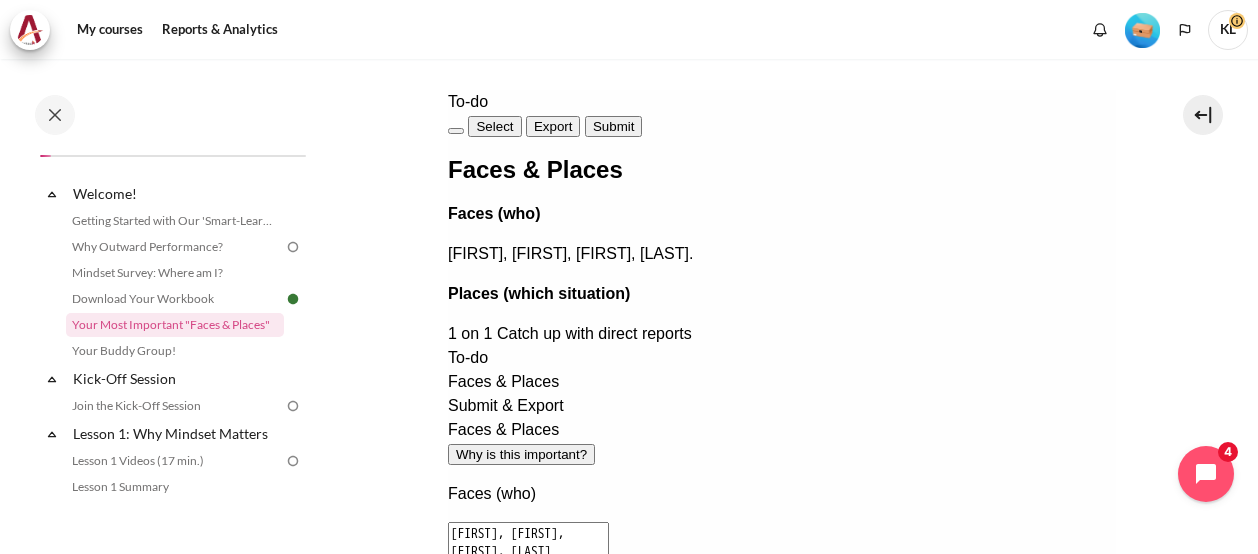 click on "Export" at bounding box center (552, 126) 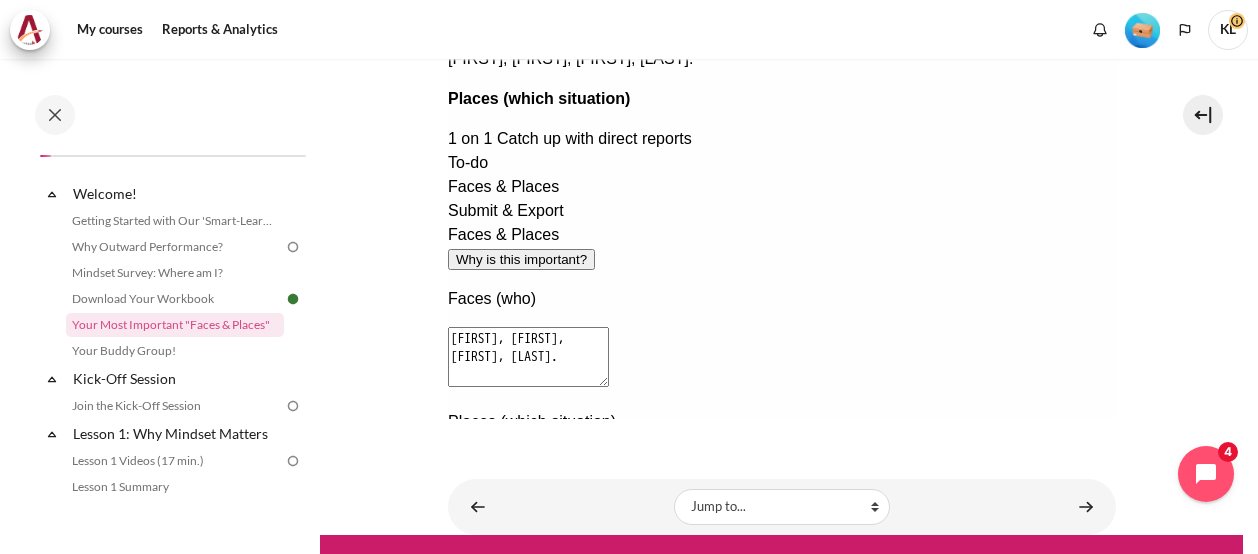 scroll, scrollTop: 534, scrollLeft: 0, axis: vertical 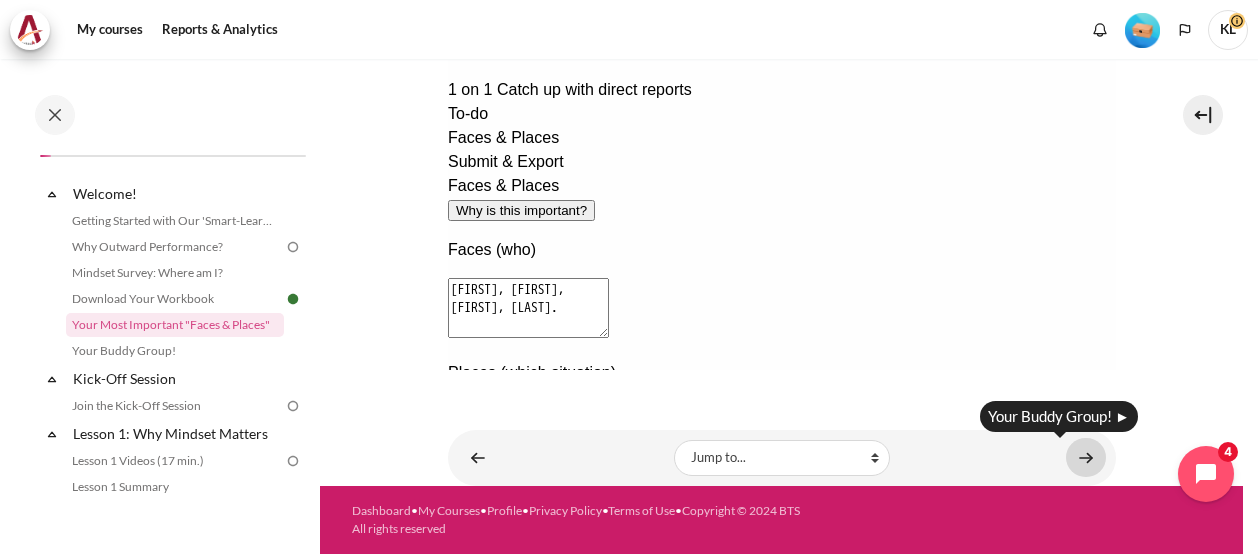click at bounding box center (1086, 457) 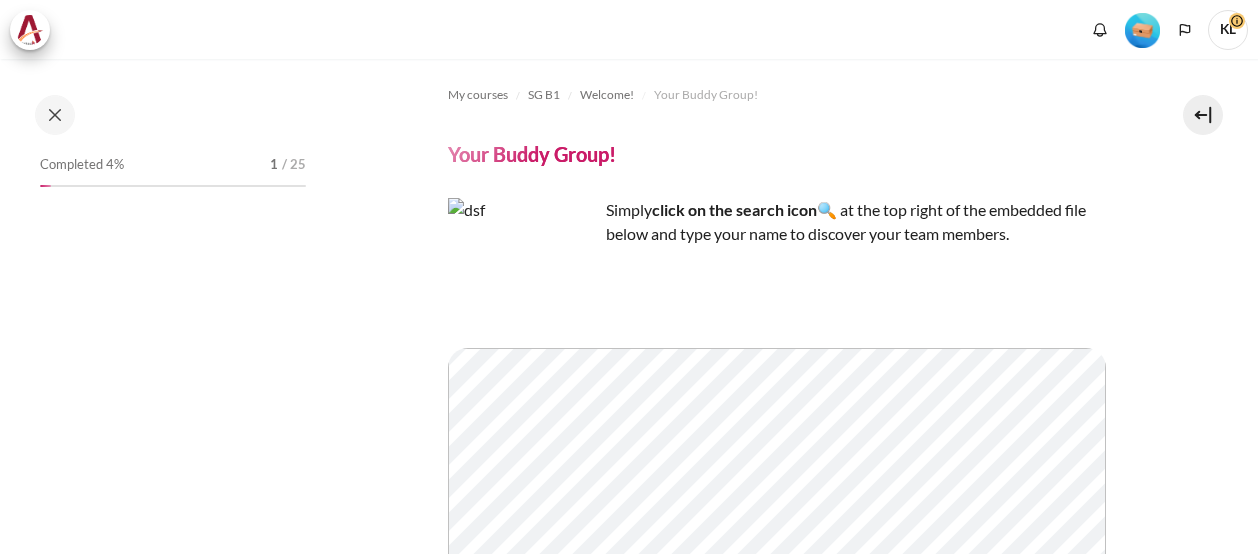 scroll, scrollTop: 0, scrollLeft: 0, axis: both 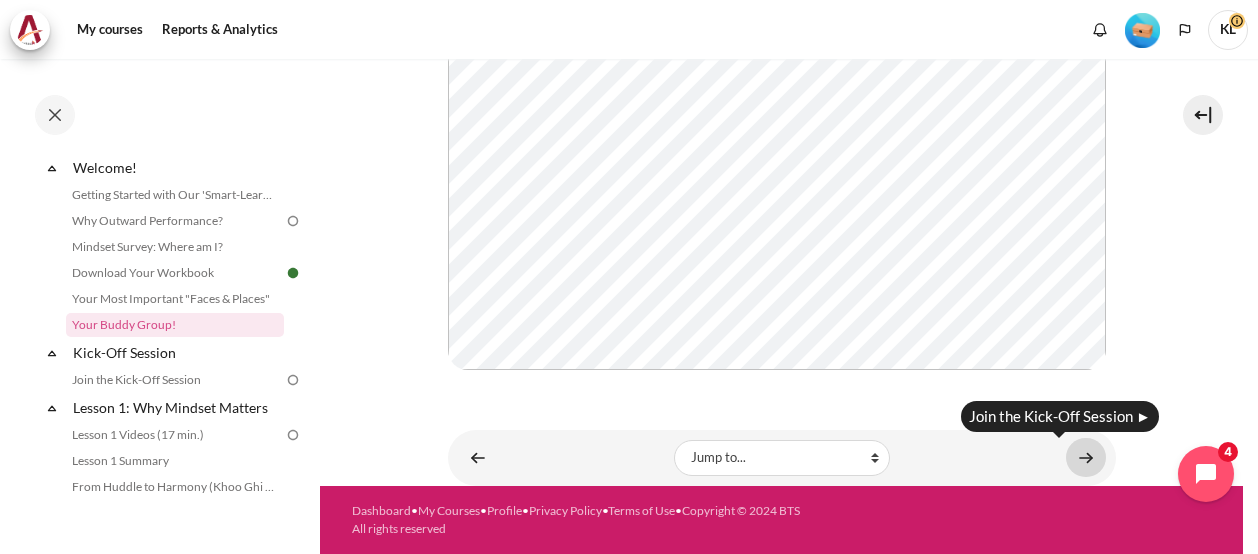 click at bounding box center (1086, 457) 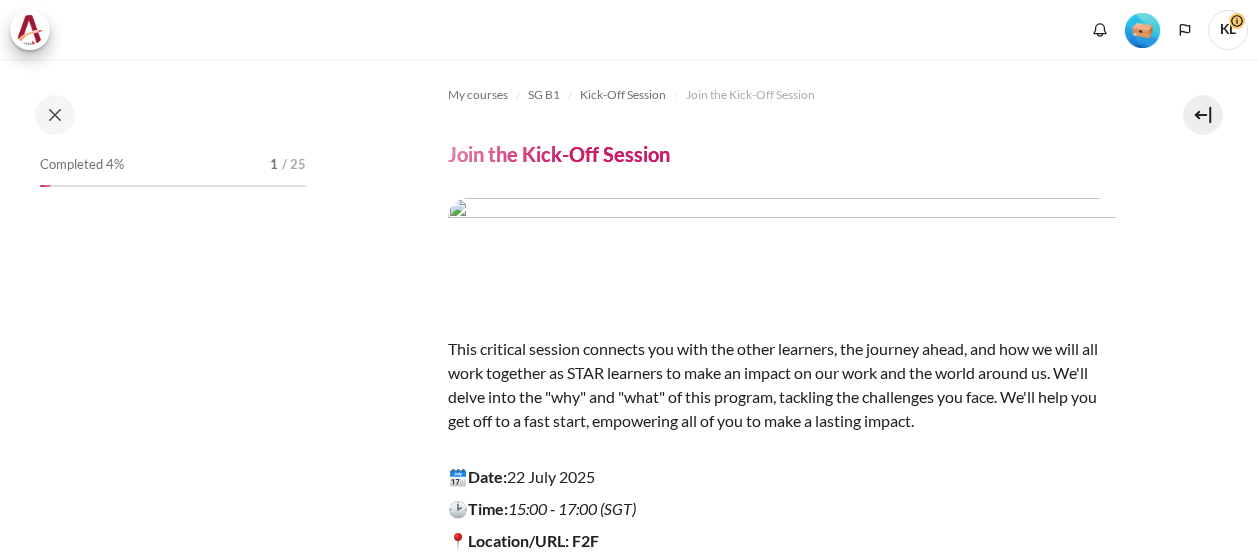 scroll, scrollTop: 0, scrollLeft: 0, axis: both 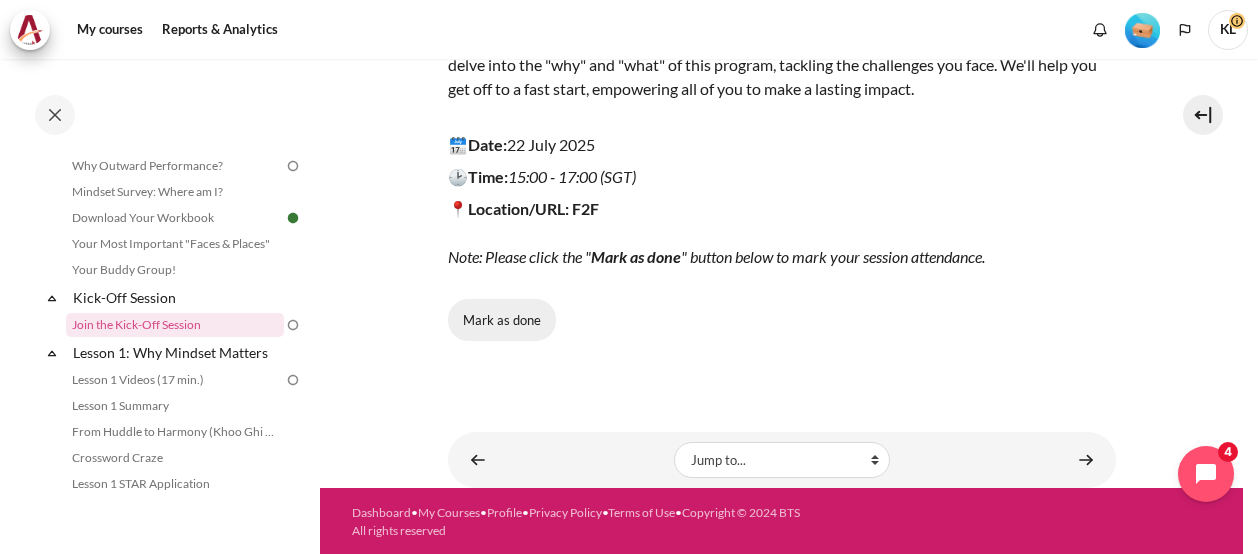 click on "Mark as done" at bounding box center [502, 320] 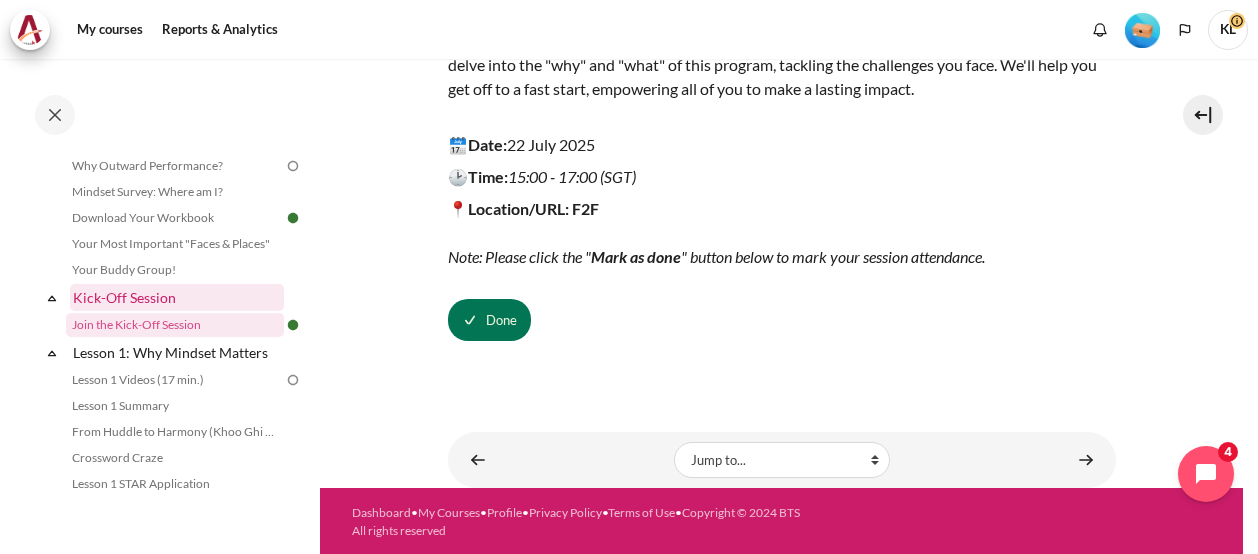 click on "Kick-Off Session" at bounding box center [177, 297] 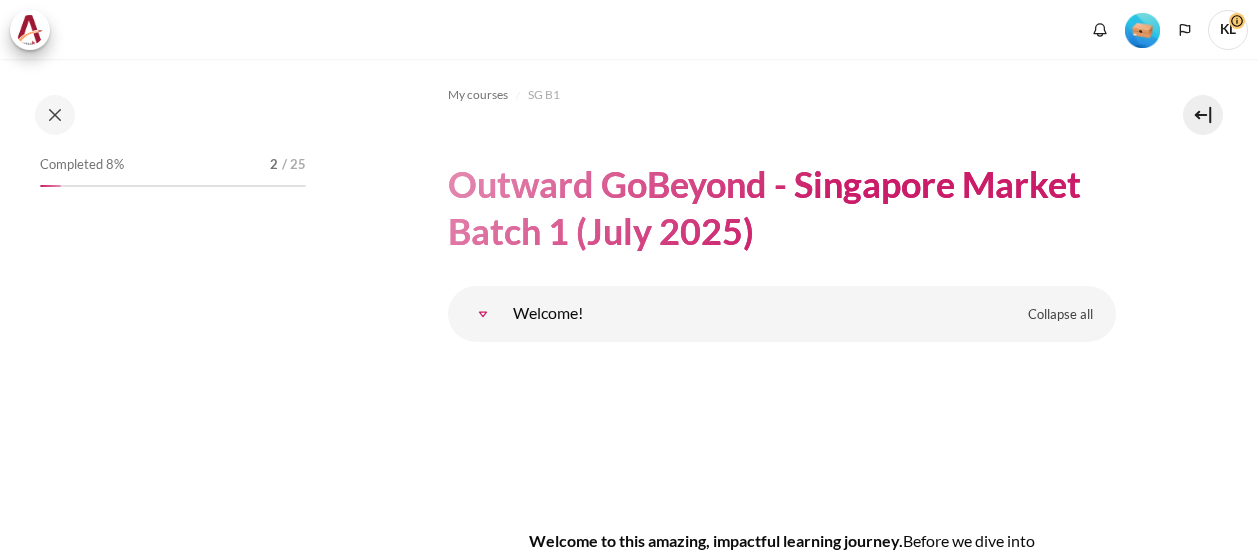 scroll, scrollTop: 0, scrollLeft: 0, axis: both 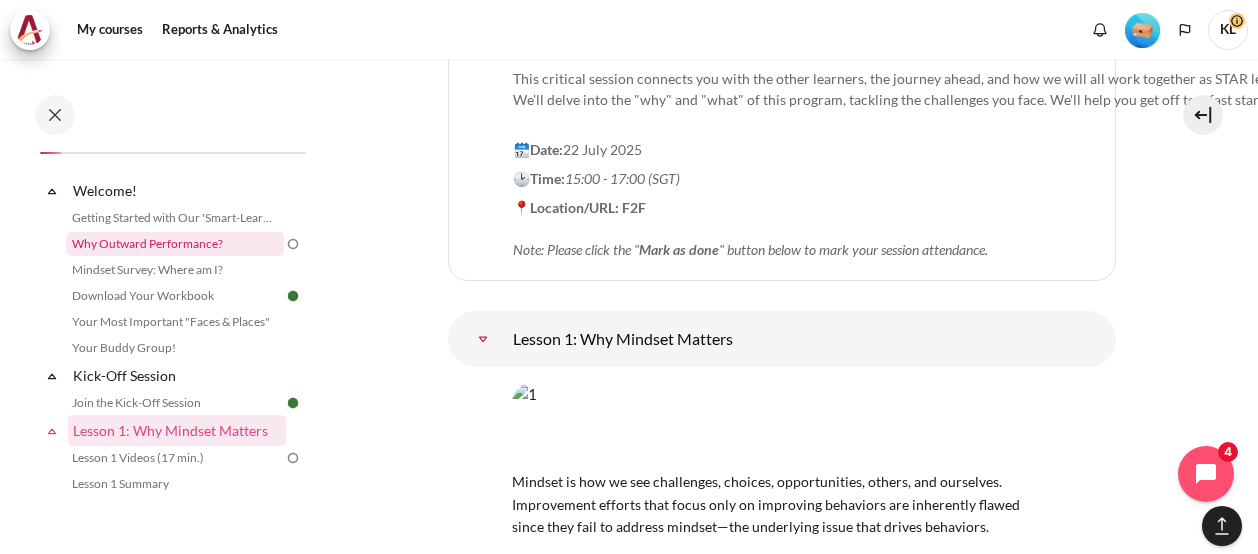 click on "Why Outward Performance?" at bounding box center [175, 244] 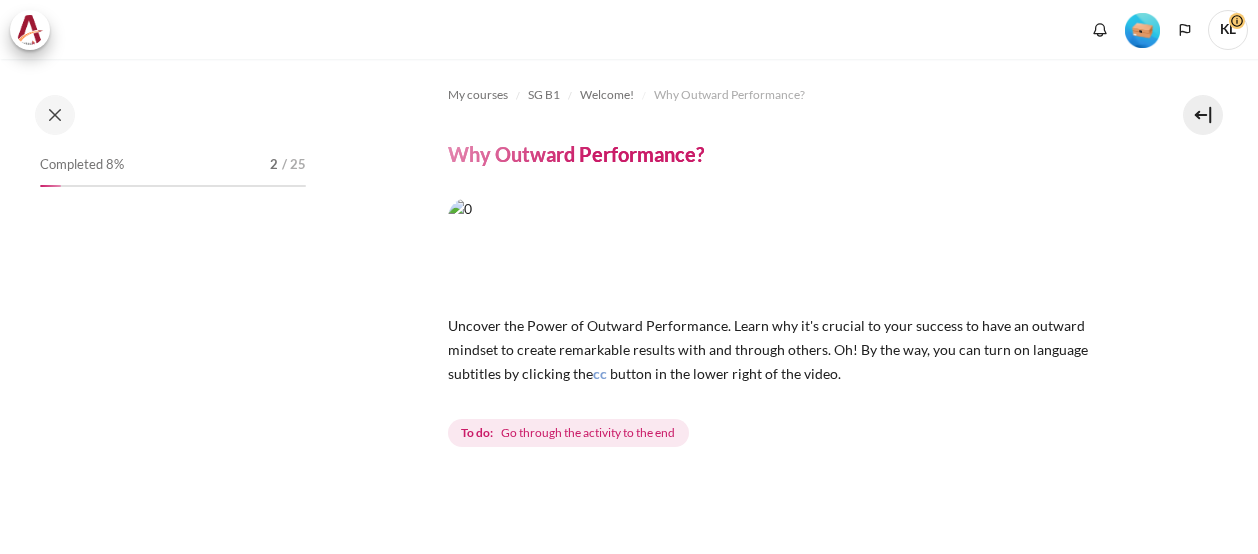 scroll, scrollTop: 0, scrollLeft: 0, axis: both 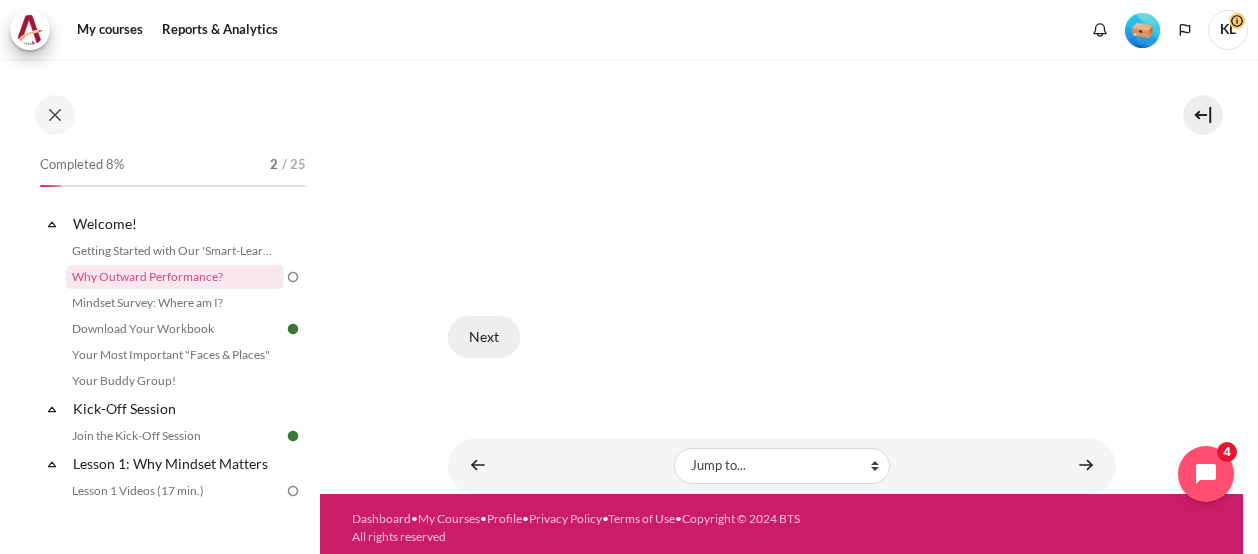 click on "Next" at bounding box center [484, 337] 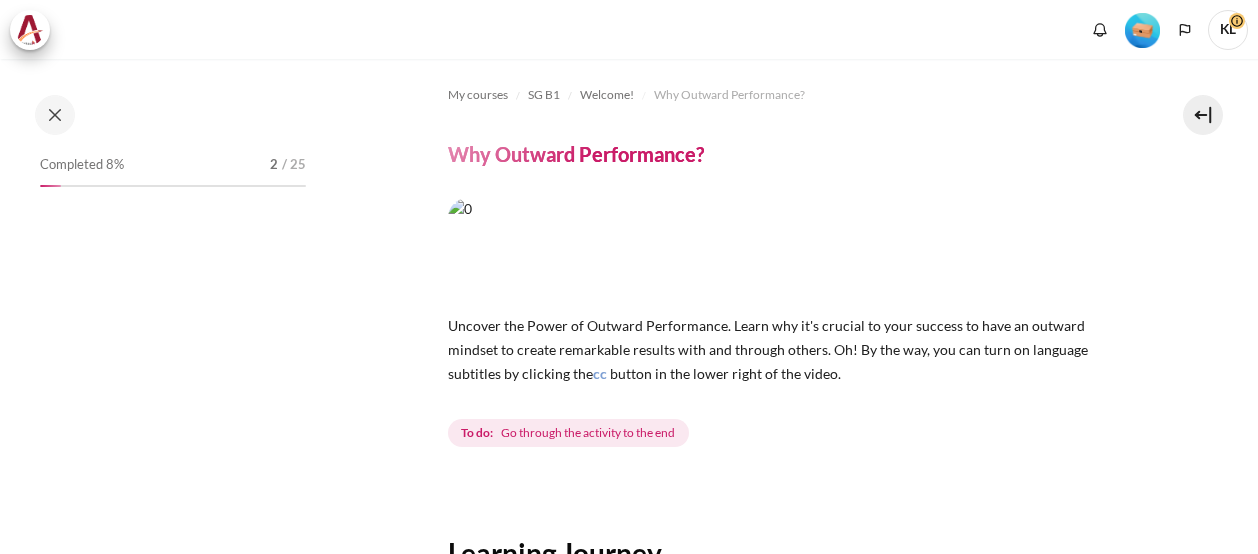scroll, scrollTop: 0, scrollLeft: 0, axis: both 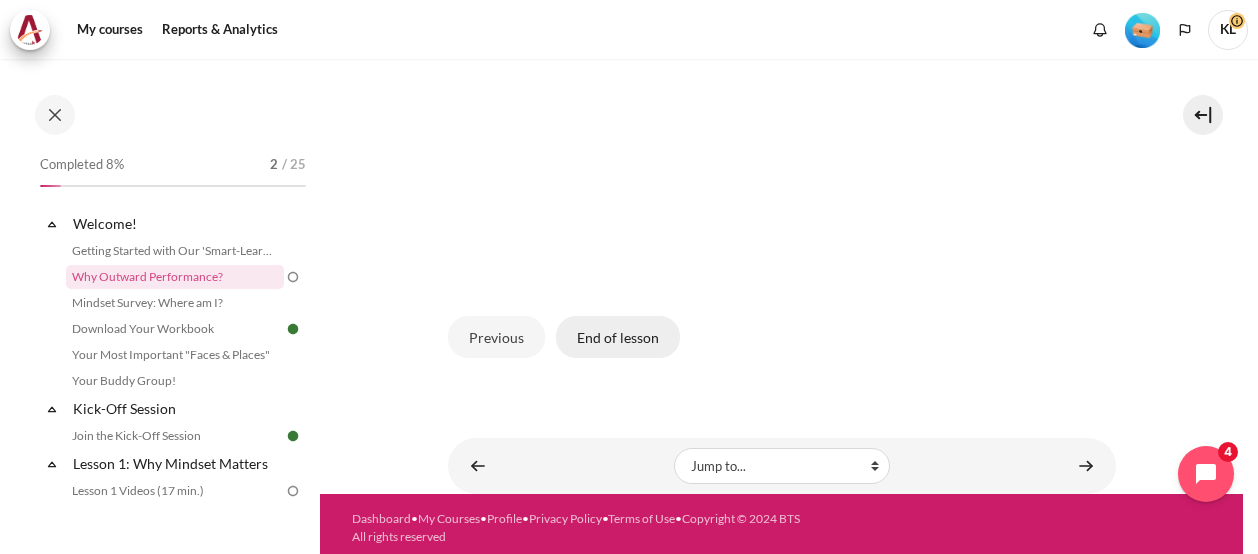 click on "End of lesson" at bounding box center [618, 337] 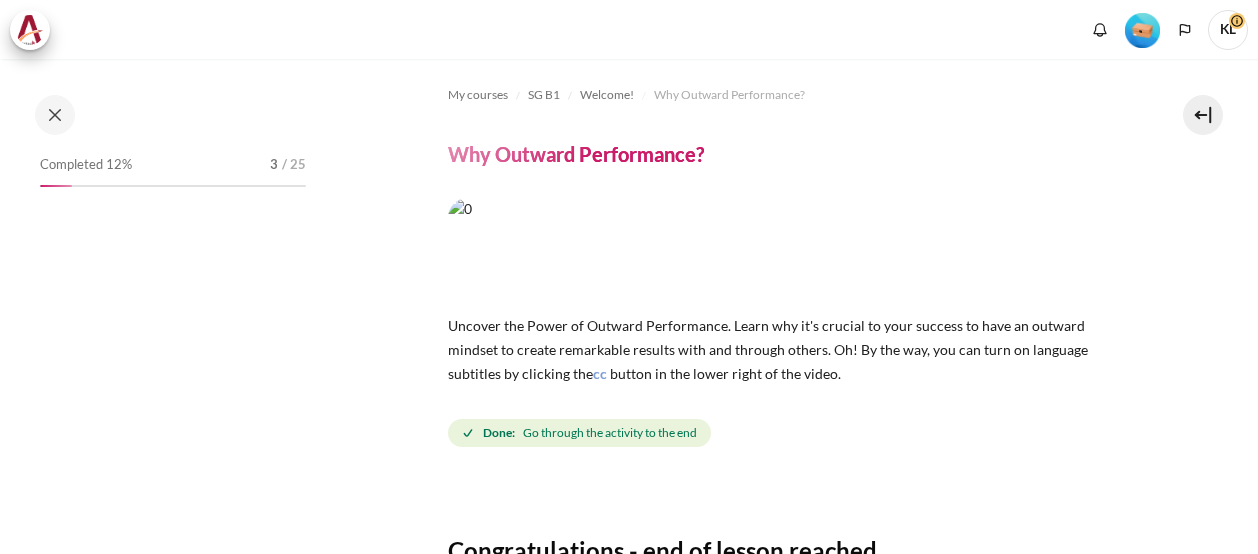 scroll, scrollTop: 0, scrollLeft: 0, axis: both 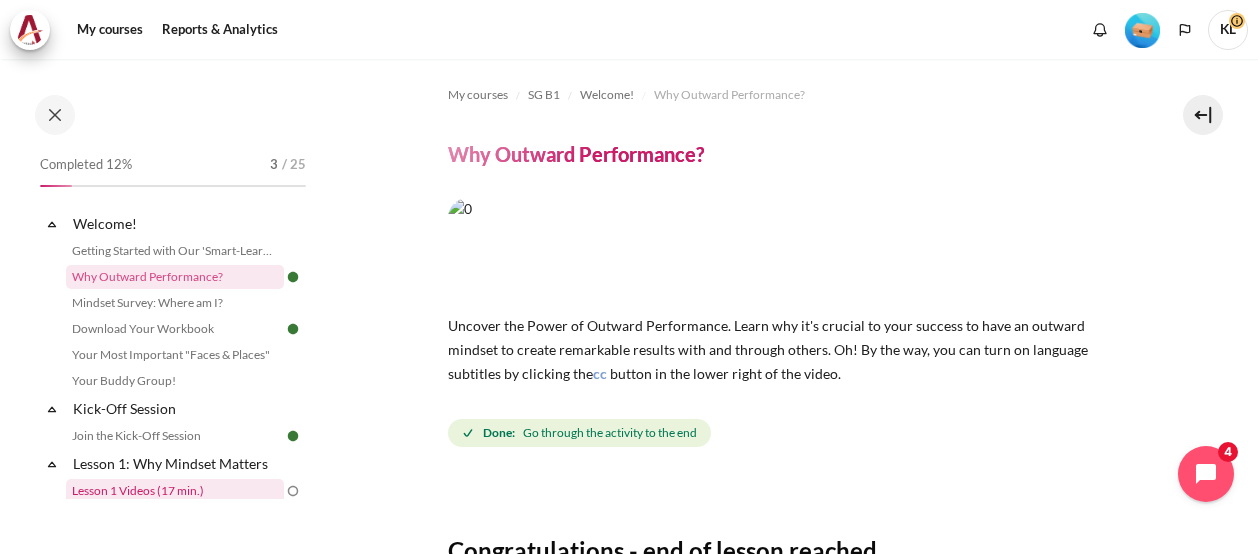 click on "Lesson 1 Videos (17 min.)" at bounding box center (175, 491) 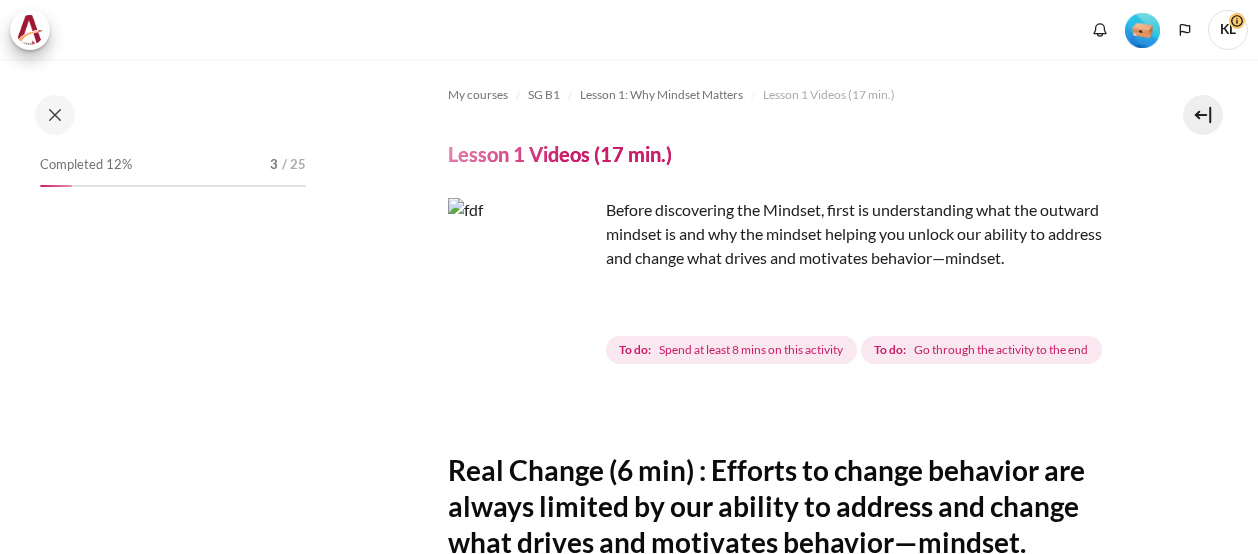 scroll, scrollTop: 0, scrollLeft: 0, axis: both 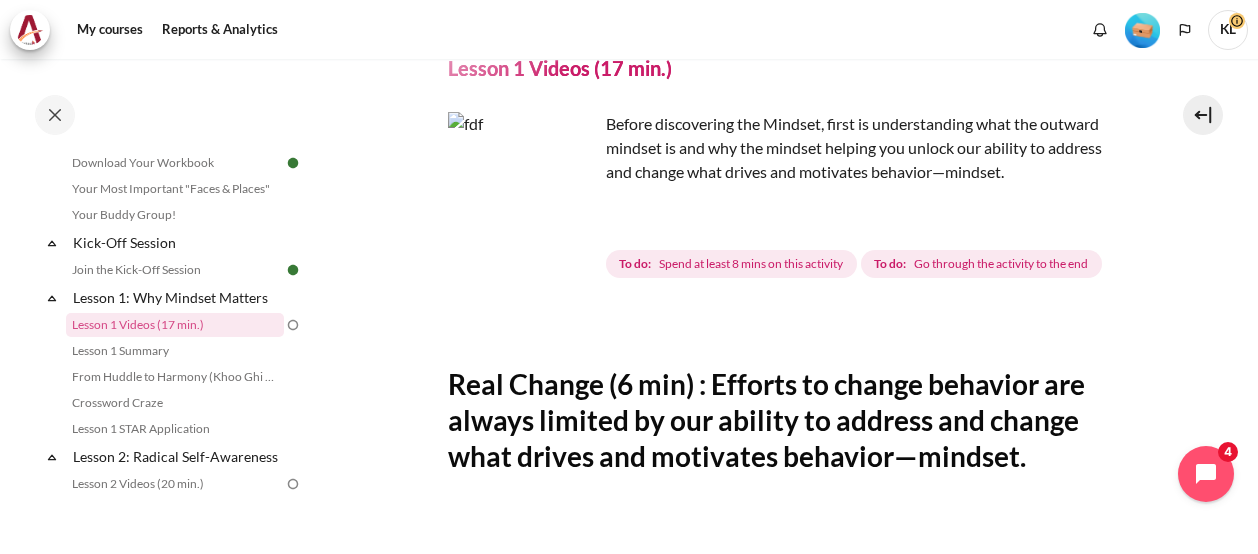 click at bounding box center (523, 187) 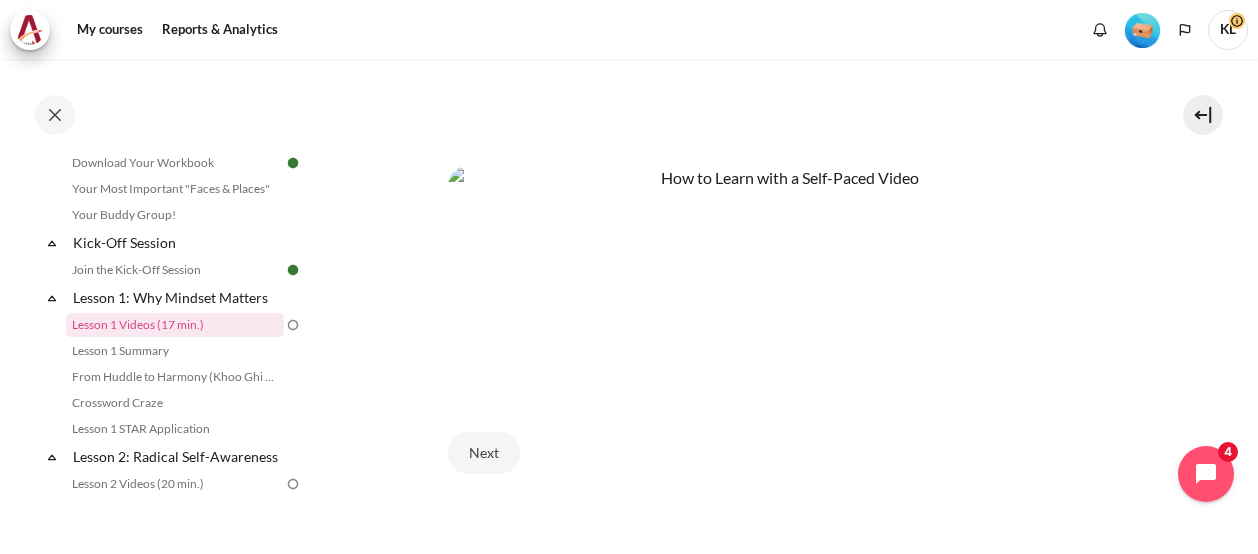 scroll, scrollTop: 923, scrollLeft: 0, axis: vertical 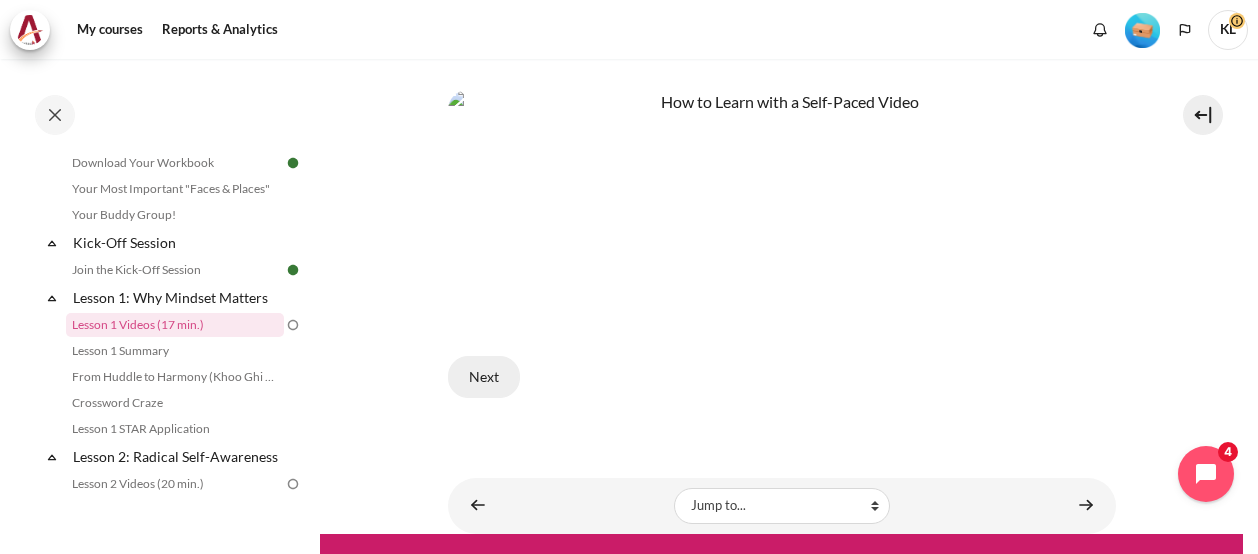 click on "Next" at bounding box center (484, 377) 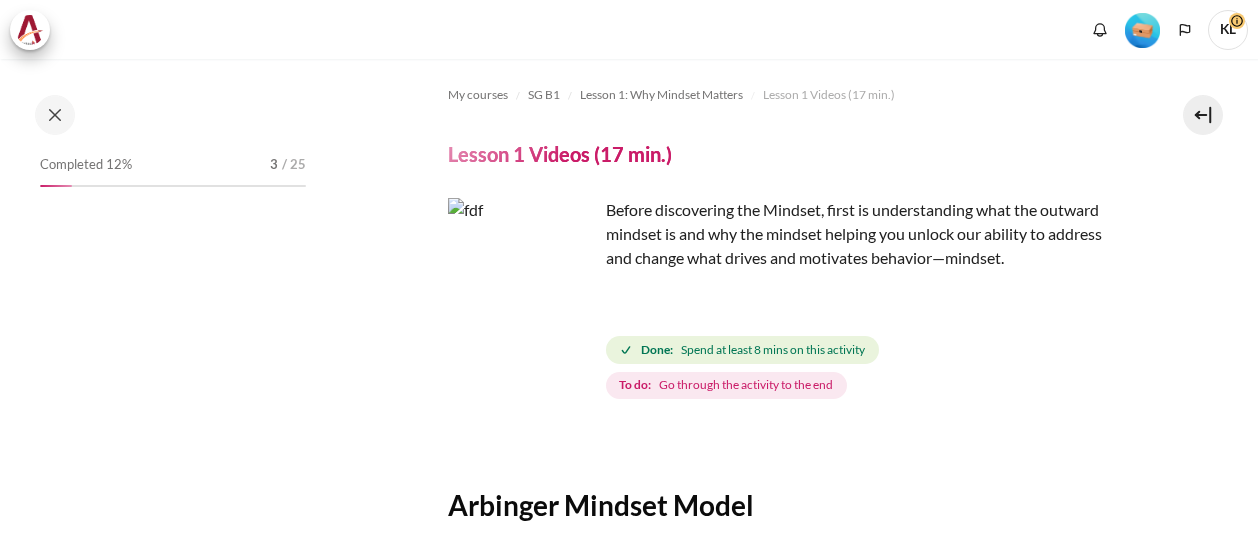 scroll, scrollTop: 0, scrollLeft: 0, axis: both 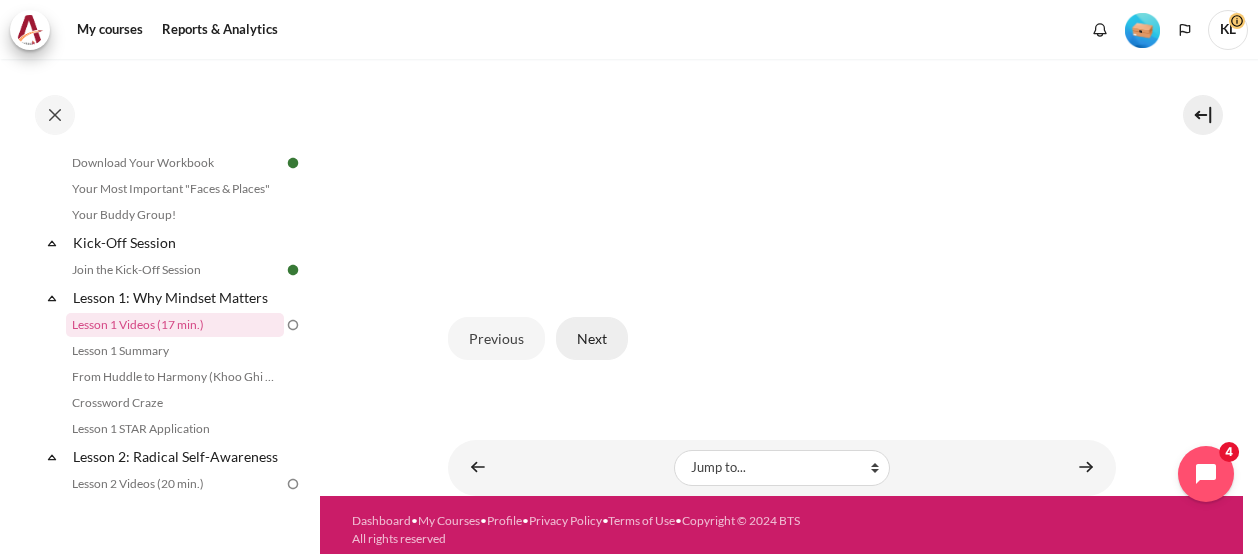 click on "Next" at bounding box center [592, 338] 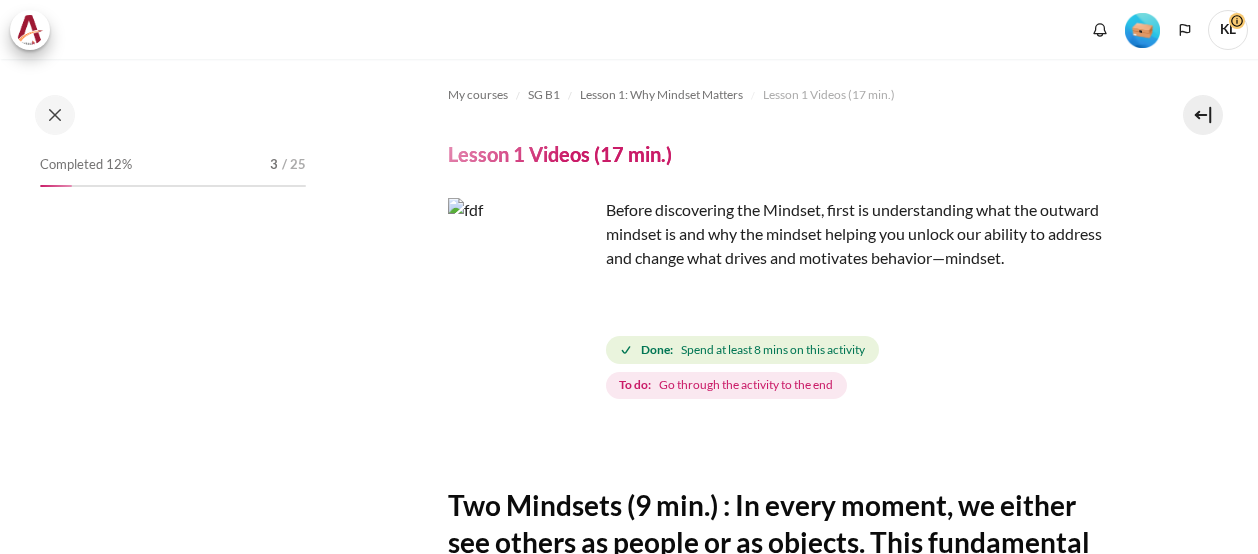 scroll, scrollTop: 0, scrollLeft: 0, axis: both 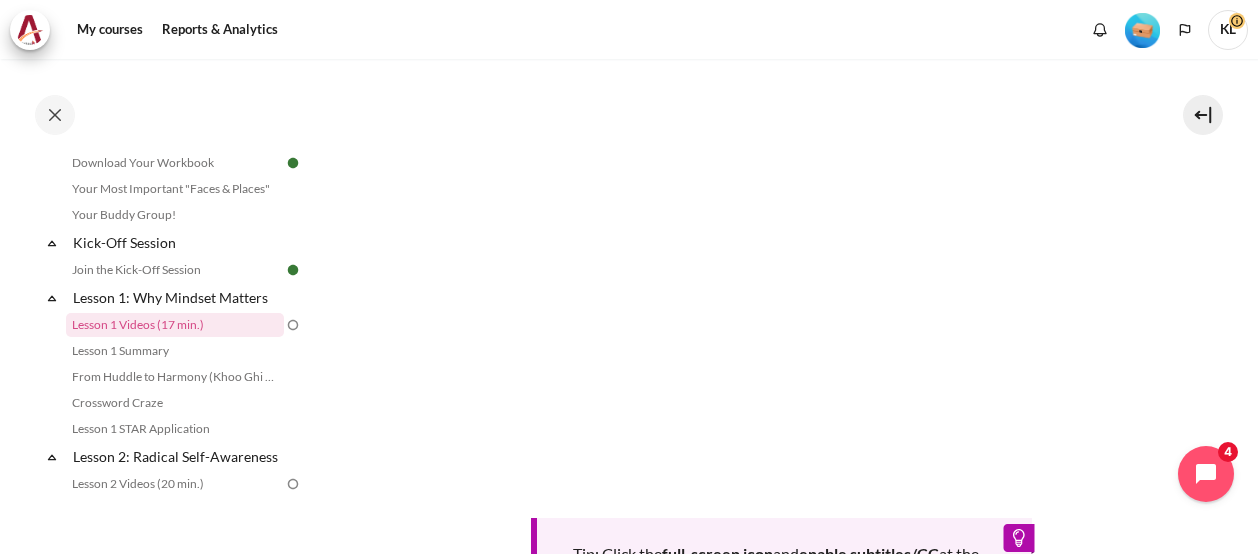 click on "My courses
SG B1
Lesson 1: Why Mindset Matters
Lesson 1 Videos (17 min.)
Lesson 1 Videos (17 min.)
Completion requirements" at bounding box center (781, 183) 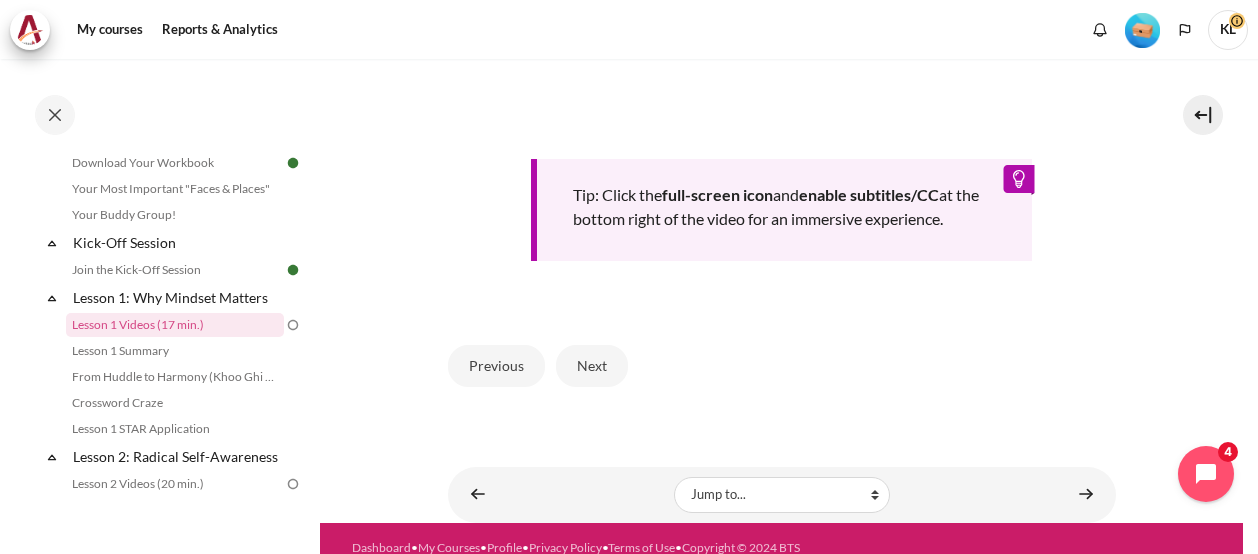 scroll, scrollTop: 935, scrollLeft: 0, axis: vertical 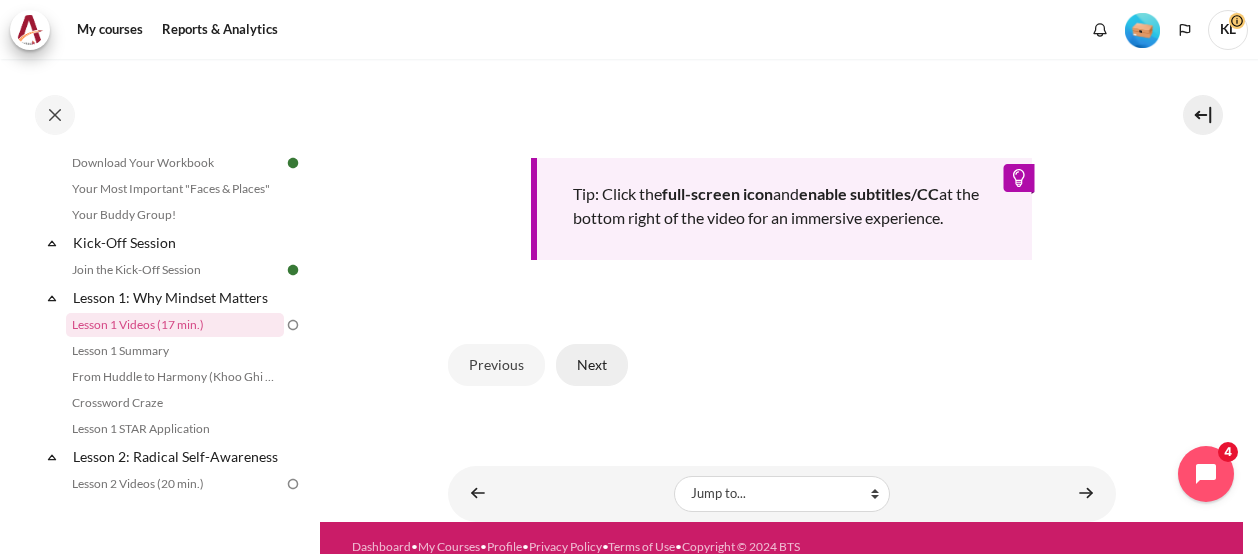 click on "Next" at bounding box center (592, 365) 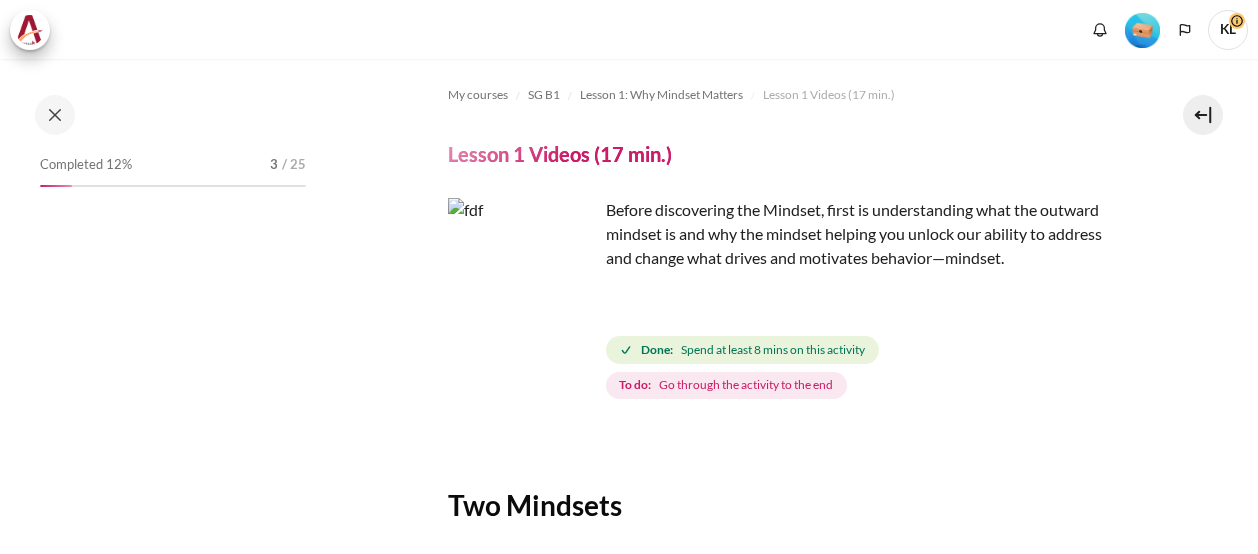 scroll, scrollTop: 0, scrollLeft: 0, axis: both 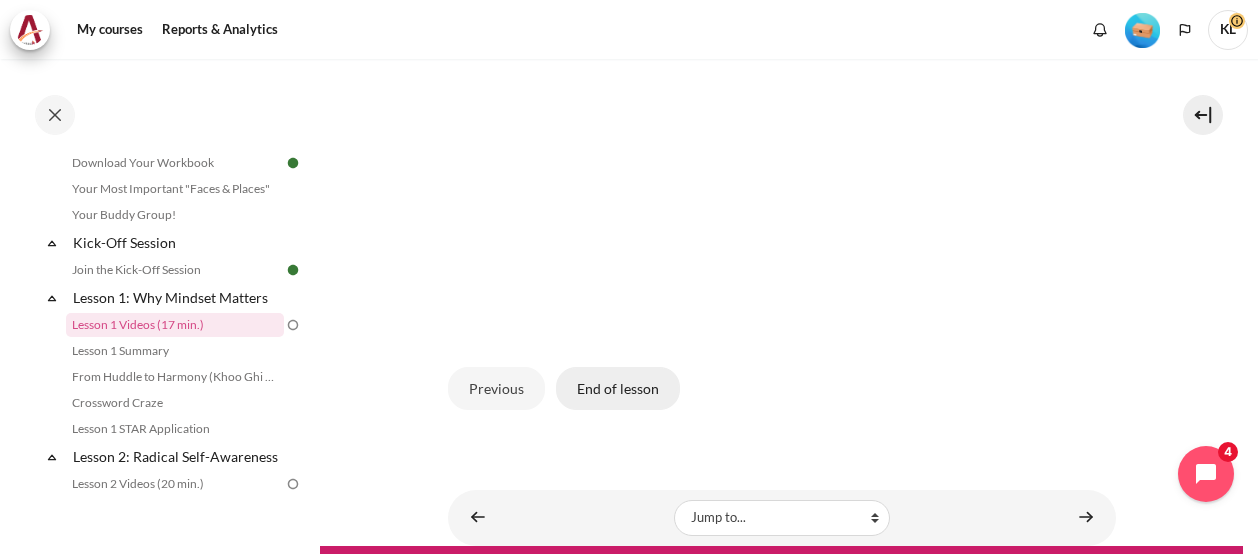 click on "End of lesson" at bounding box center (618, 388) 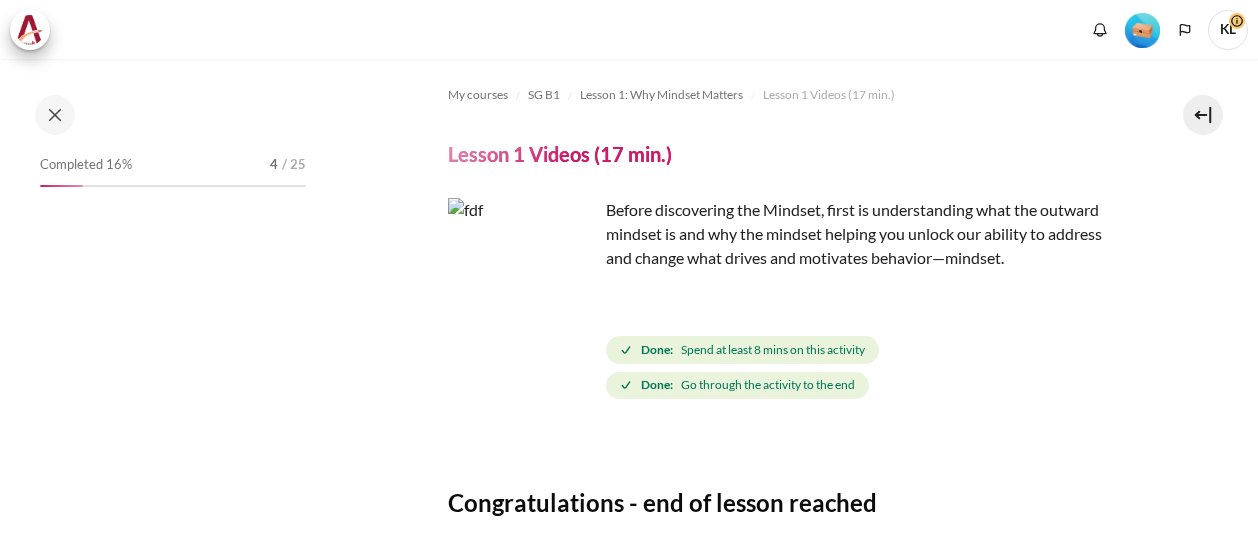 scroll, scrollTop: 0, scrollLeft: 0, axis: both 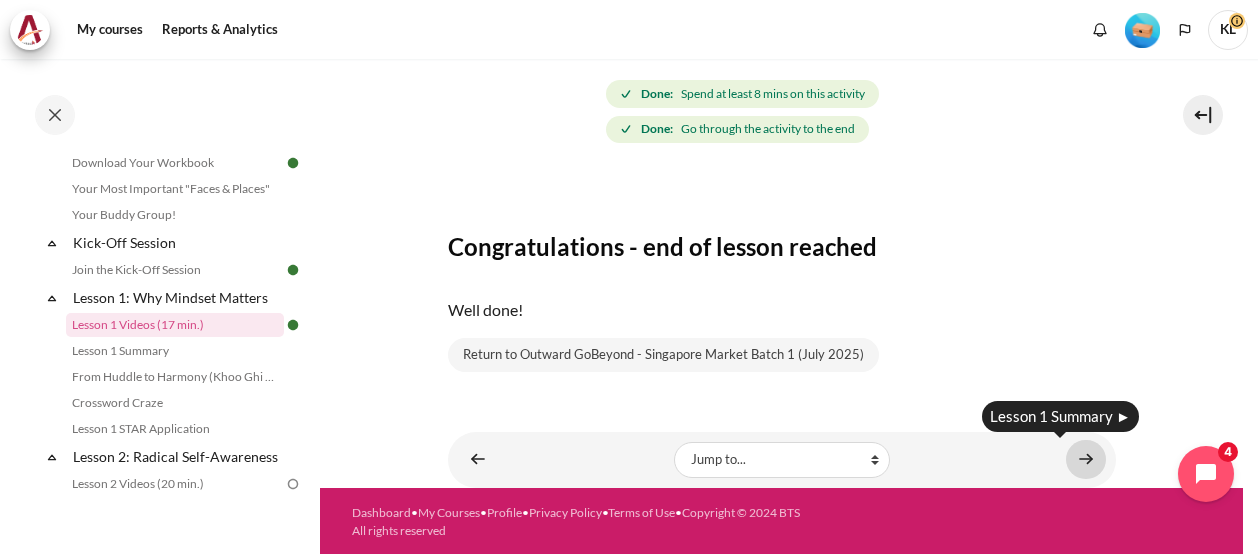 click at bounding box center [1086, 459] 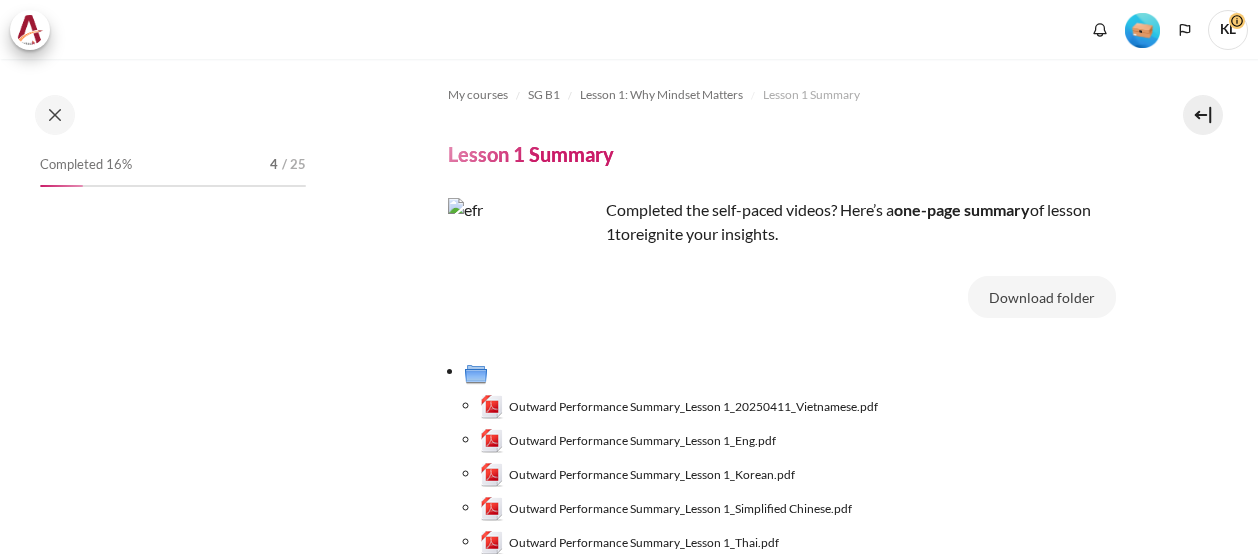 scroll, scrollTop: 0, scrollLeft: 0, axis: both 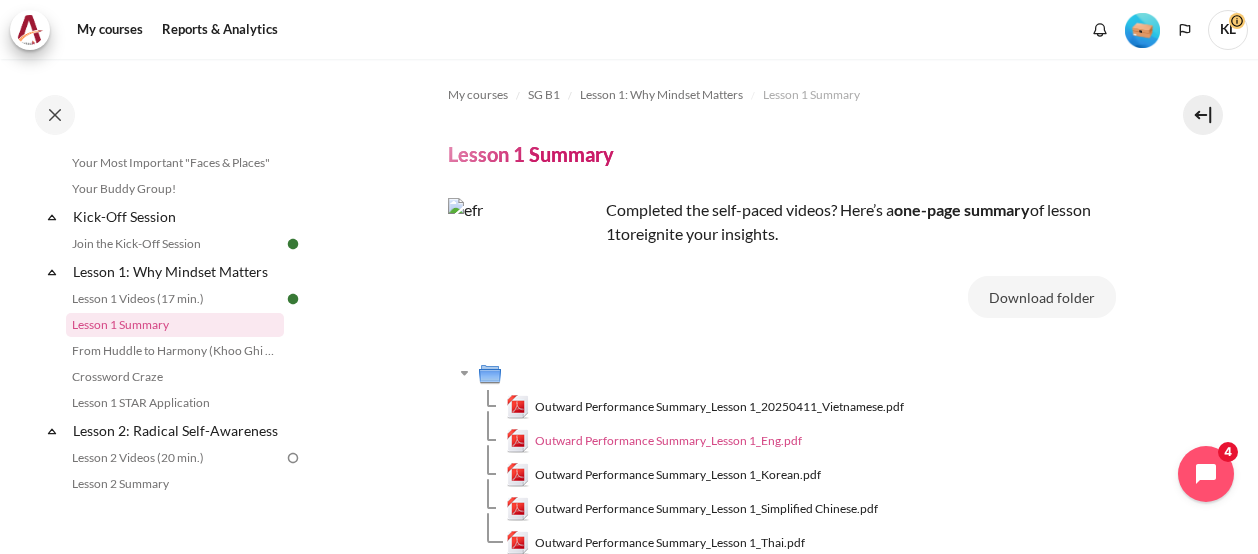 click on "Outward Performance Summary_Lesson 1_Eng.pdf" at bounding box center (668, 441) 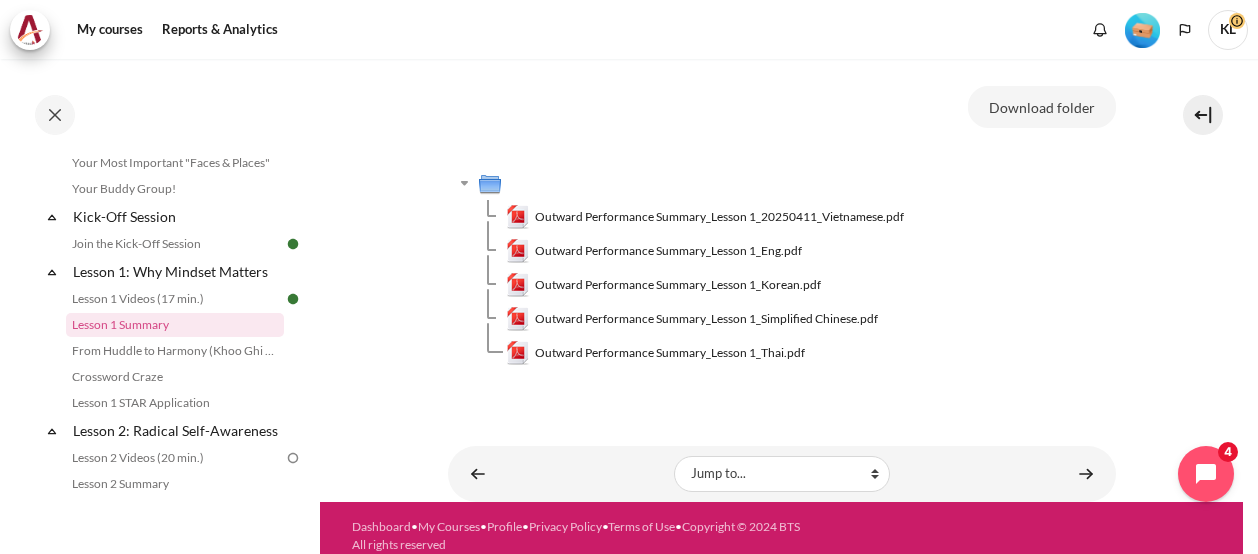 scroll, scrollTop: 201, scrollLeft: 0, axis: vertical 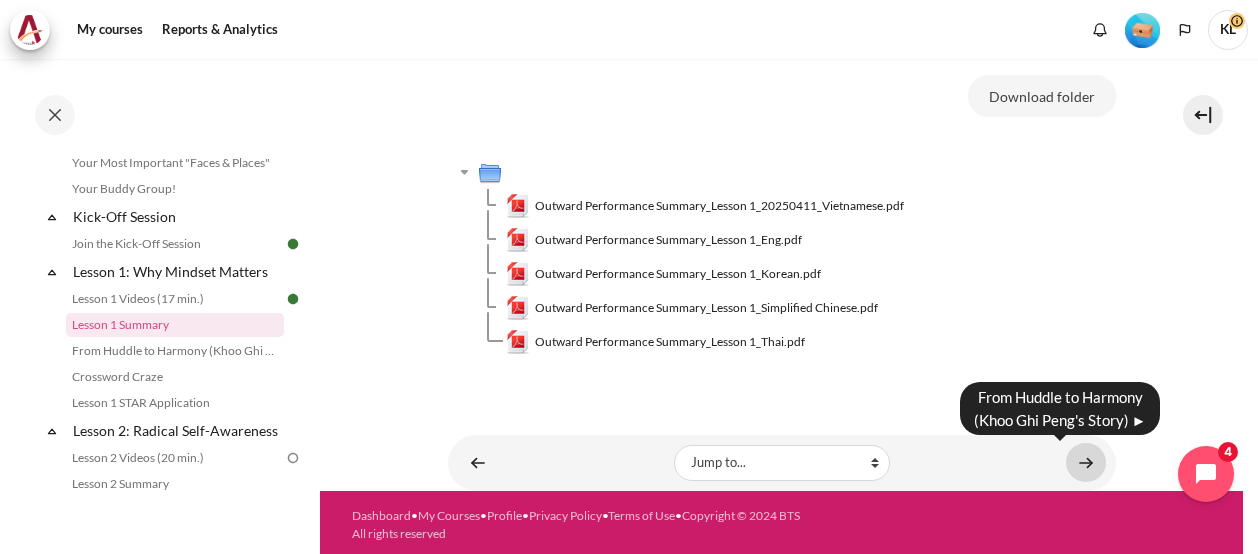 click at bounding box center (1086, 462) 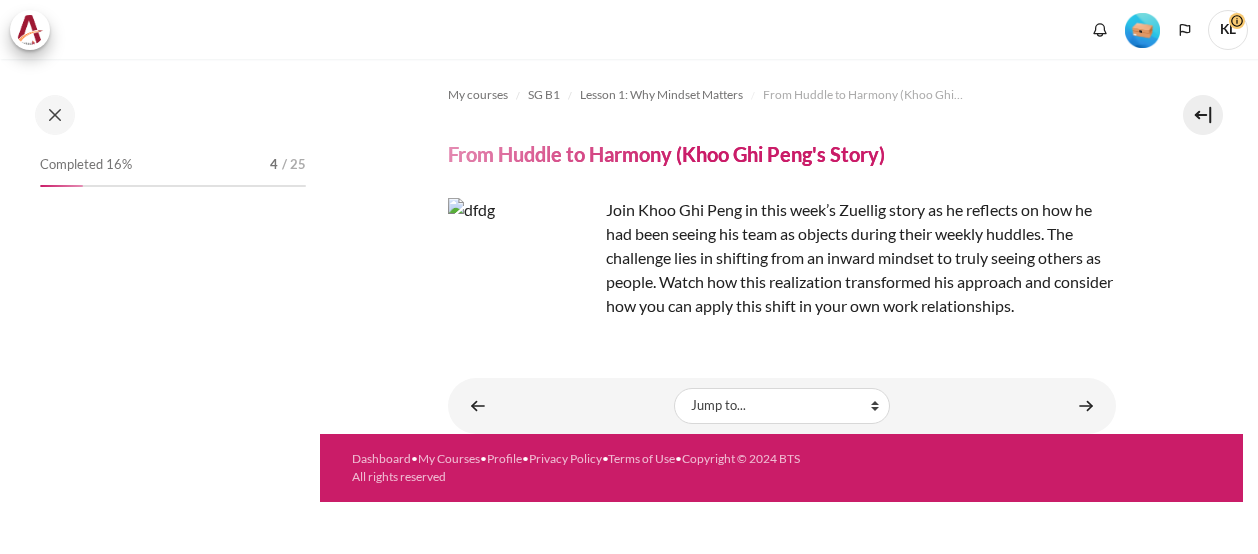 scroll, scrollTop: 0, scrollLeft: 0, axis: both 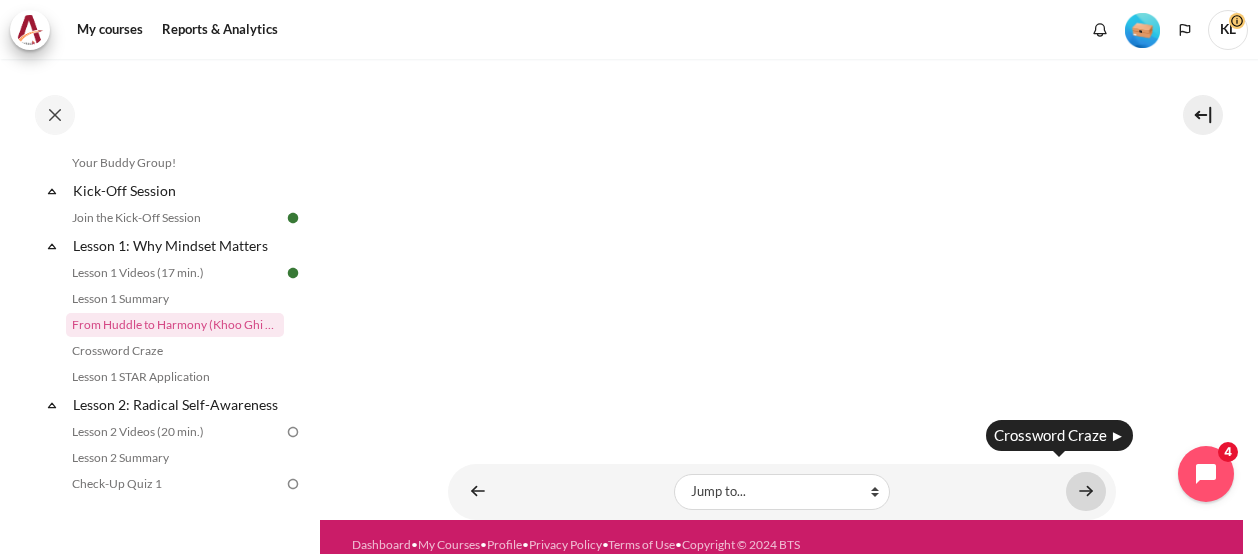 click at bounding box center [1086, 491] 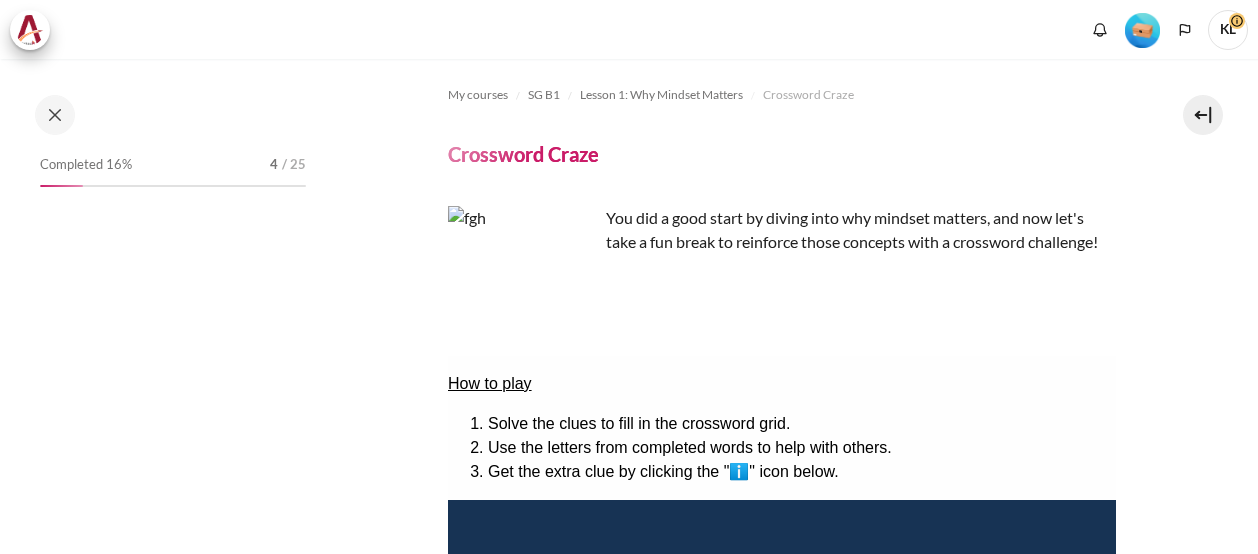 scroll, scrollTop: 0, scrollLeft: 0, axis: both 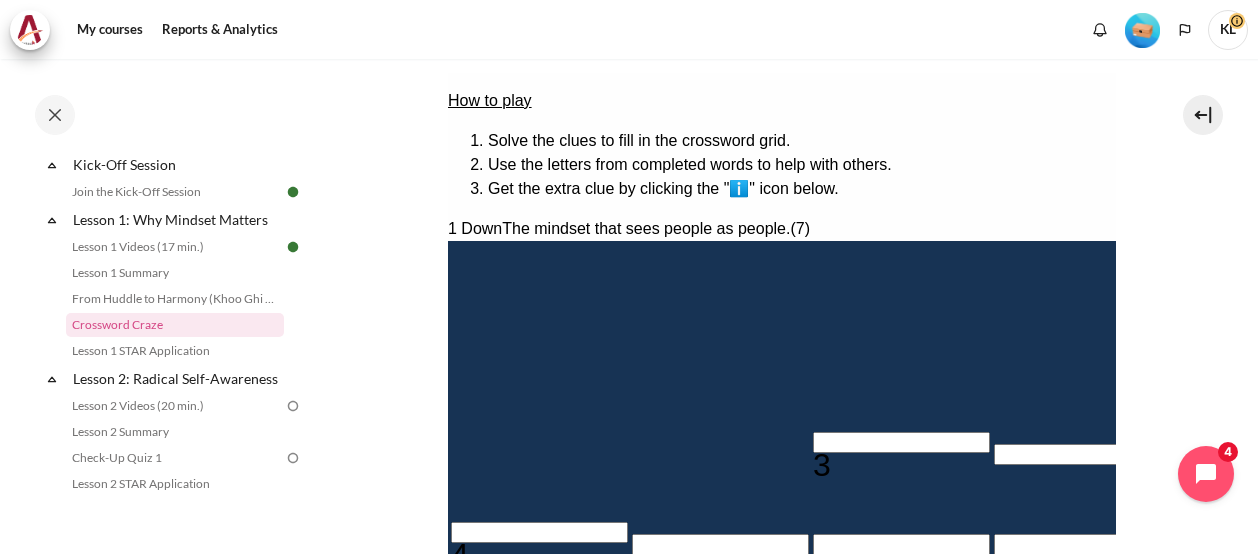 click at bounding box center [1443, 262] 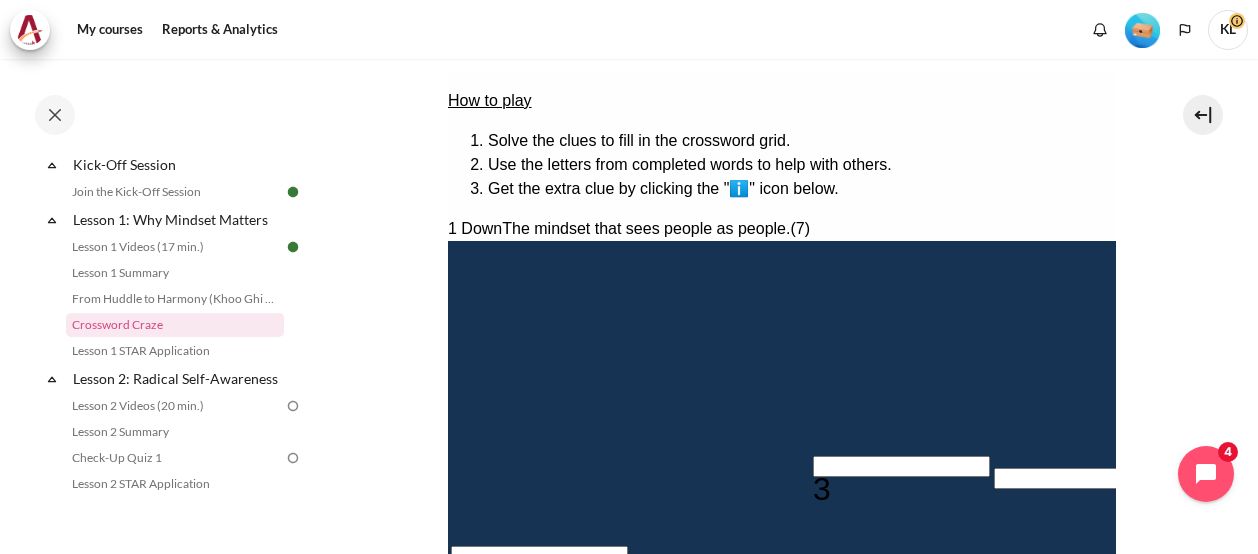 type 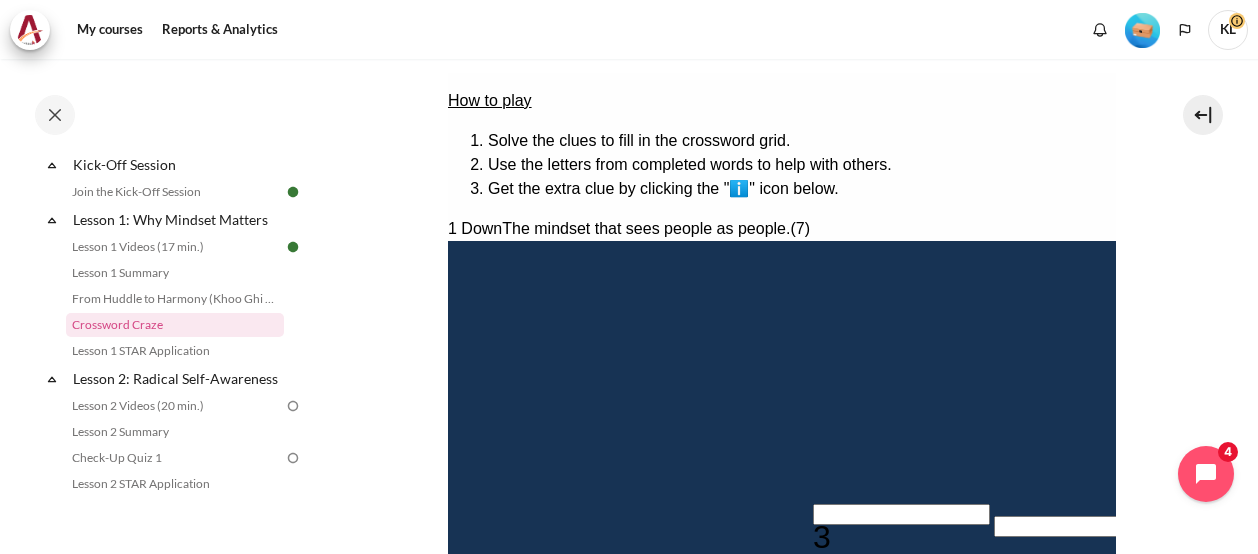 type 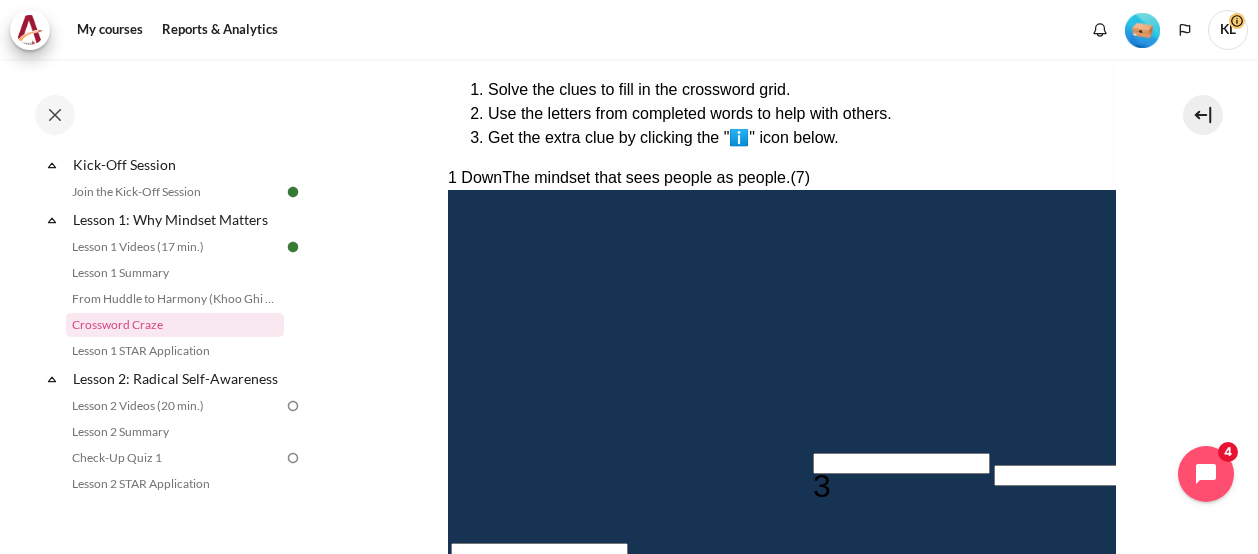 type 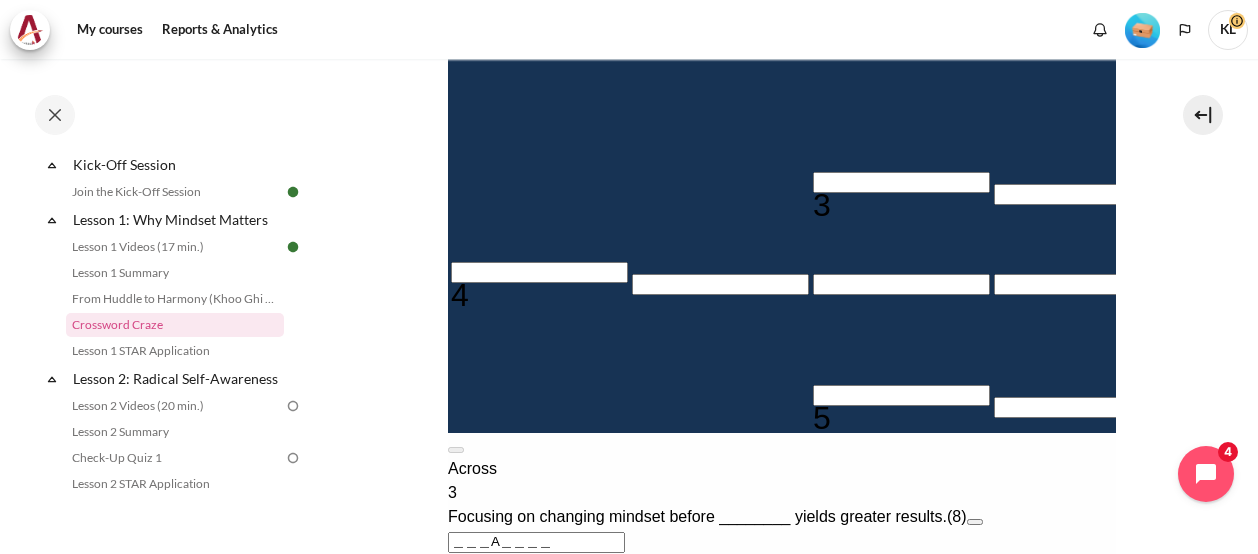 type 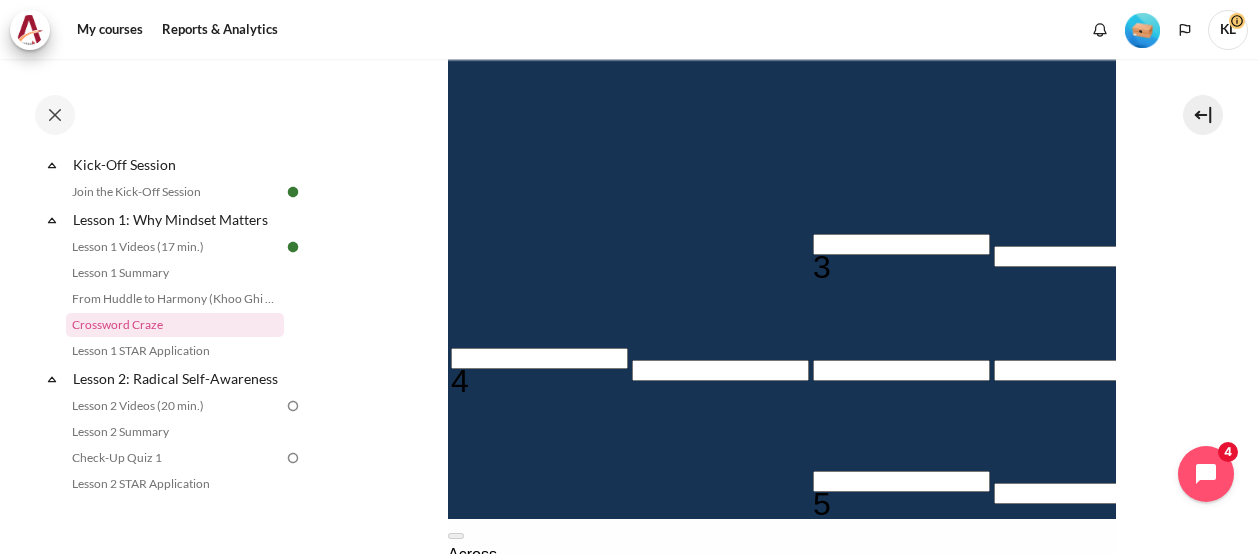 scroll, scrollTop: 556, scrollLeft: 0, axis: vertical 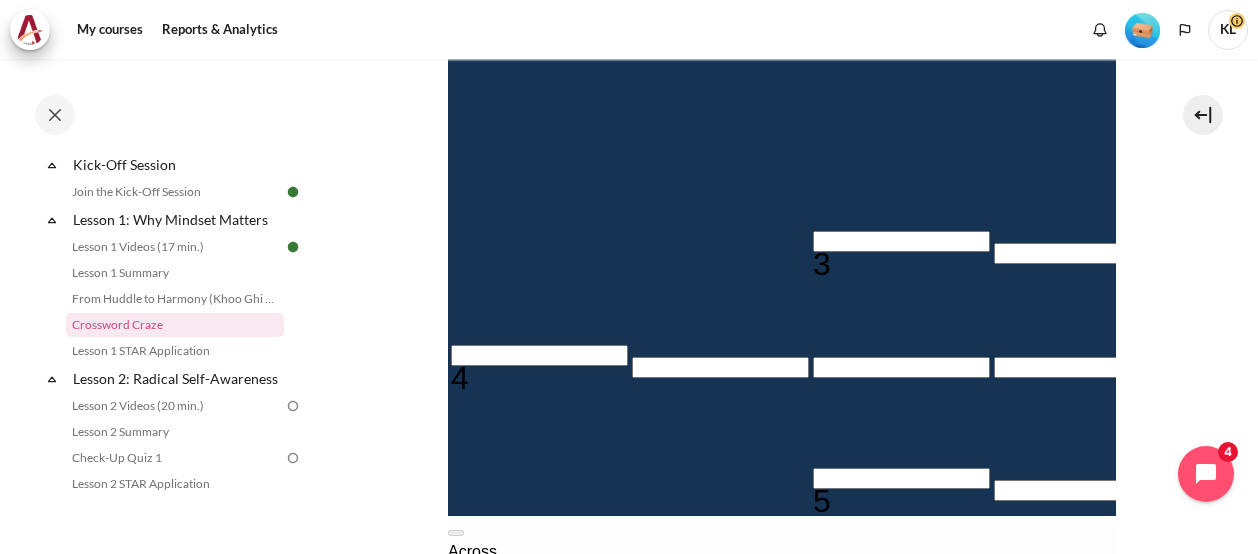 click at bounding box center [1805, 184] 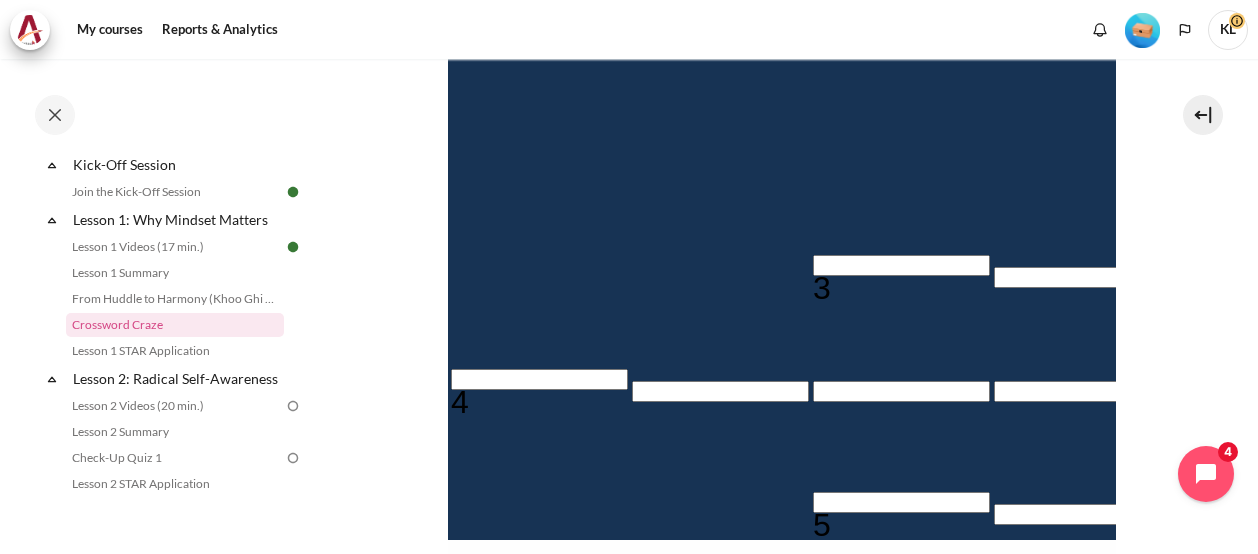 type 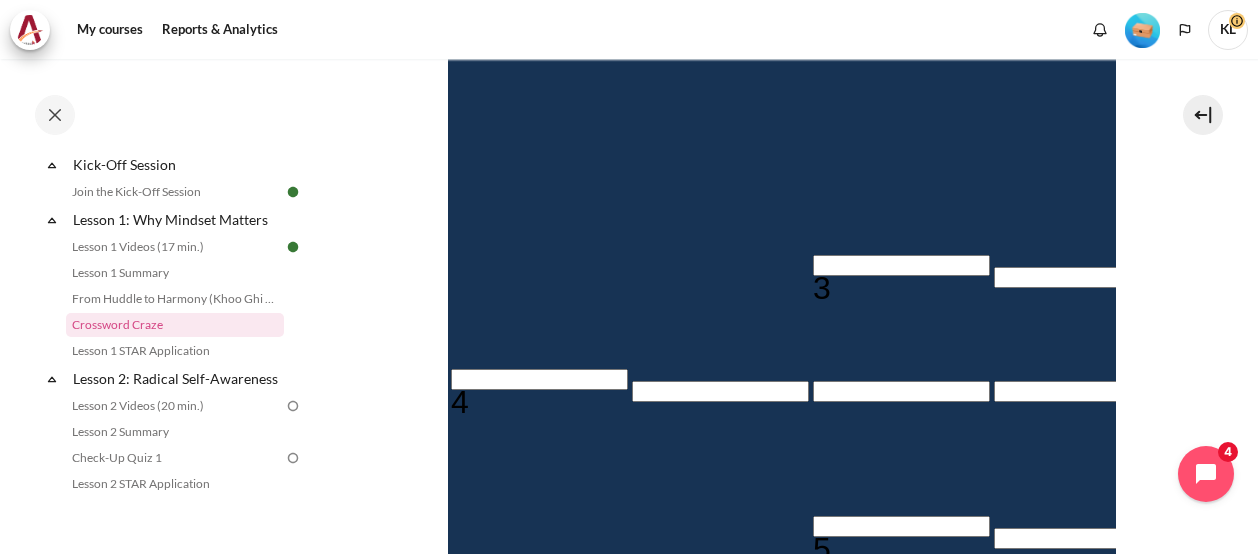 type 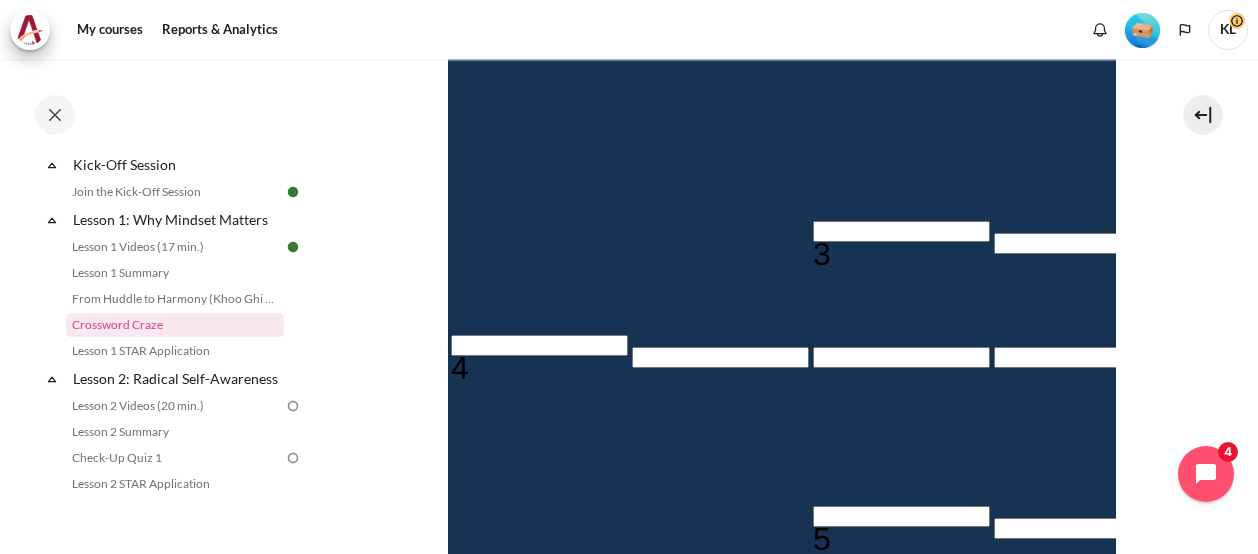 type 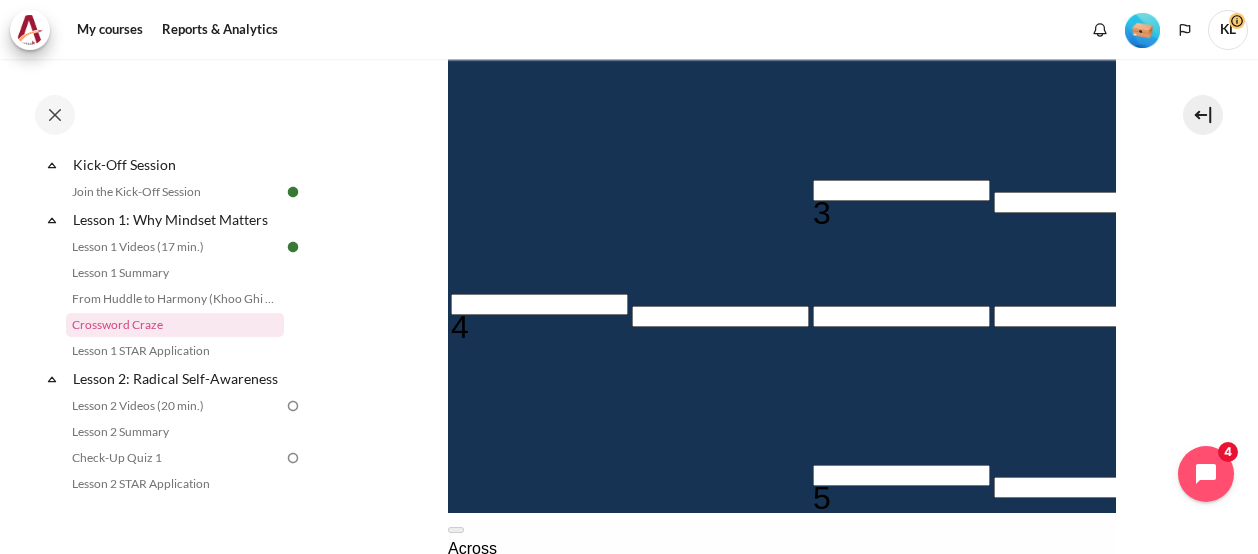 scroll, scrollTop: 624, scrollLeft: 0, axis: vertical 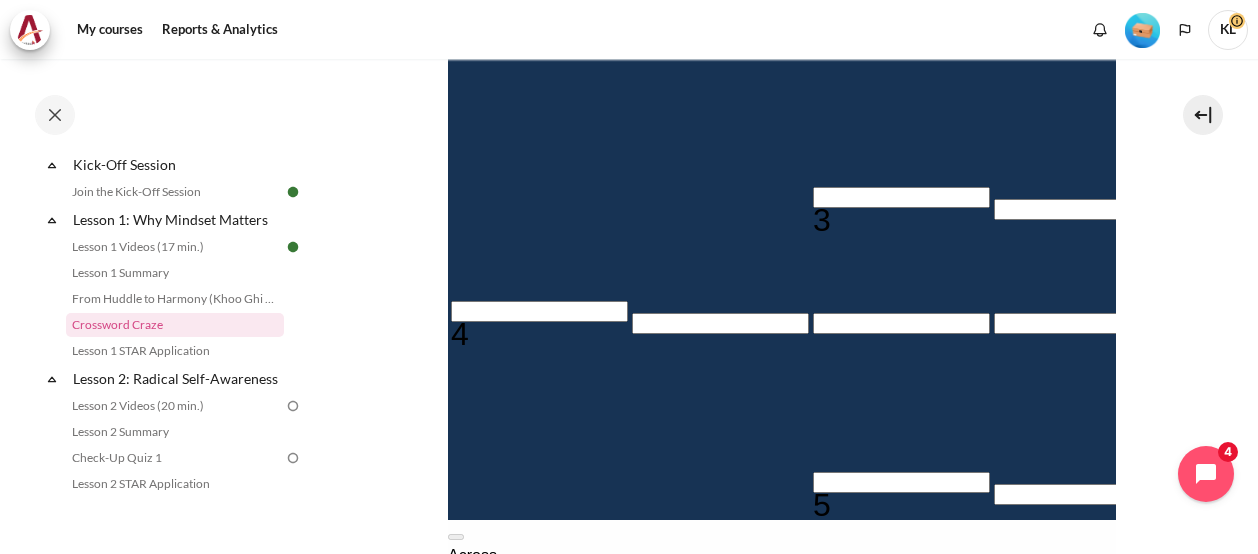 click at bounding box center [900, 197] 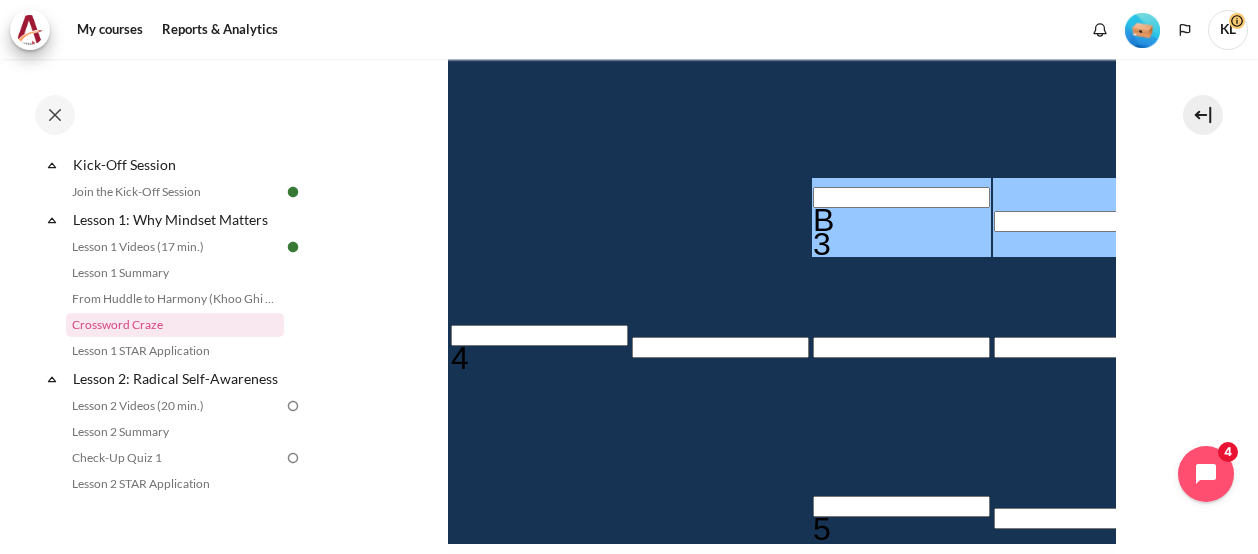 type 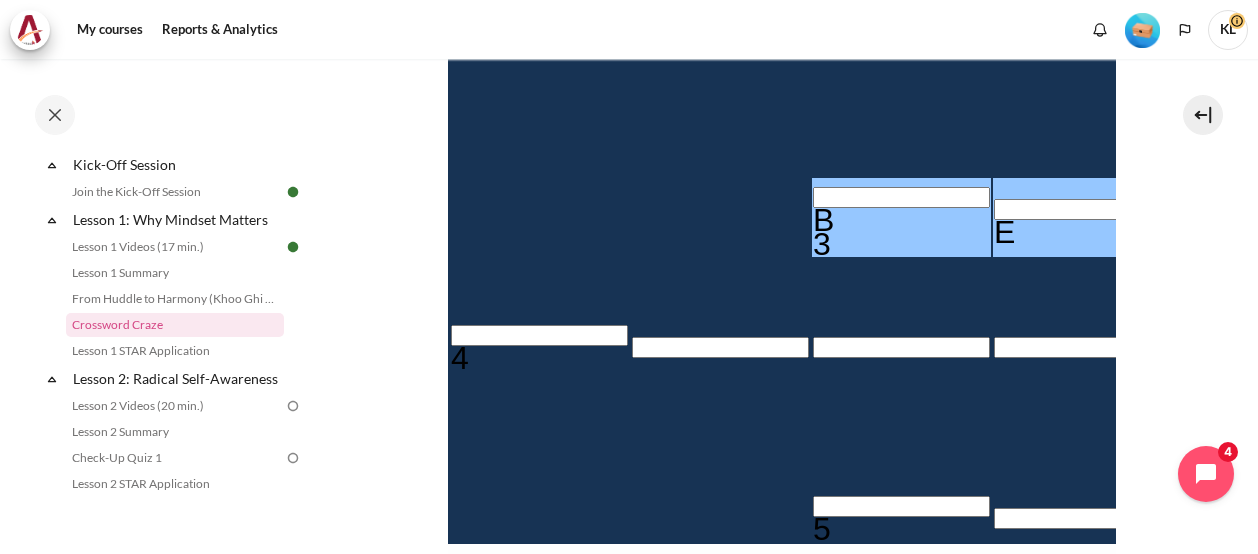 type 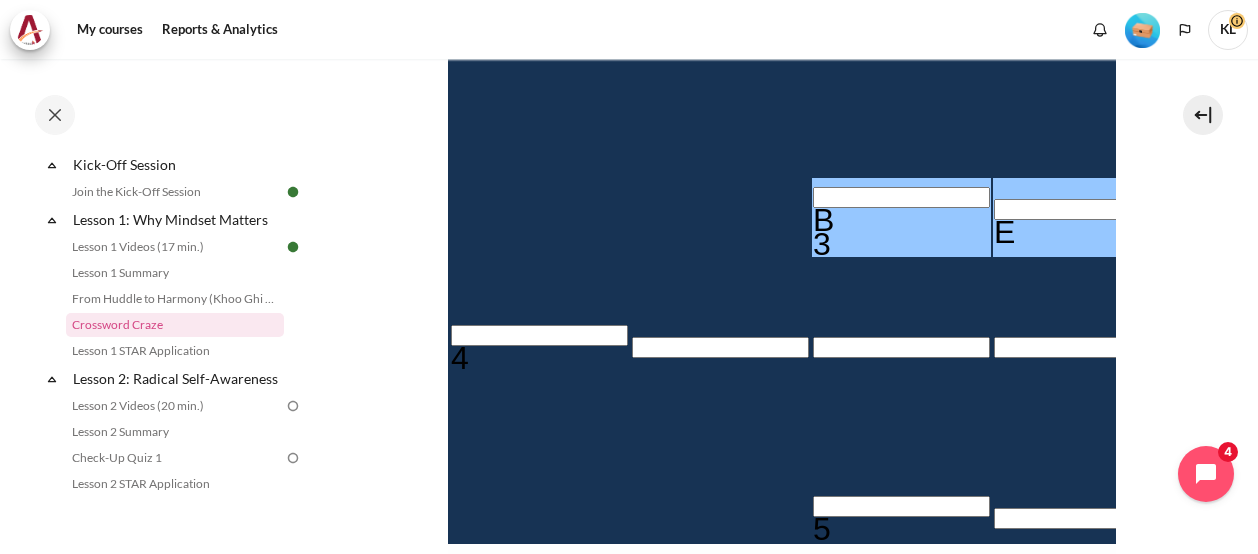 type 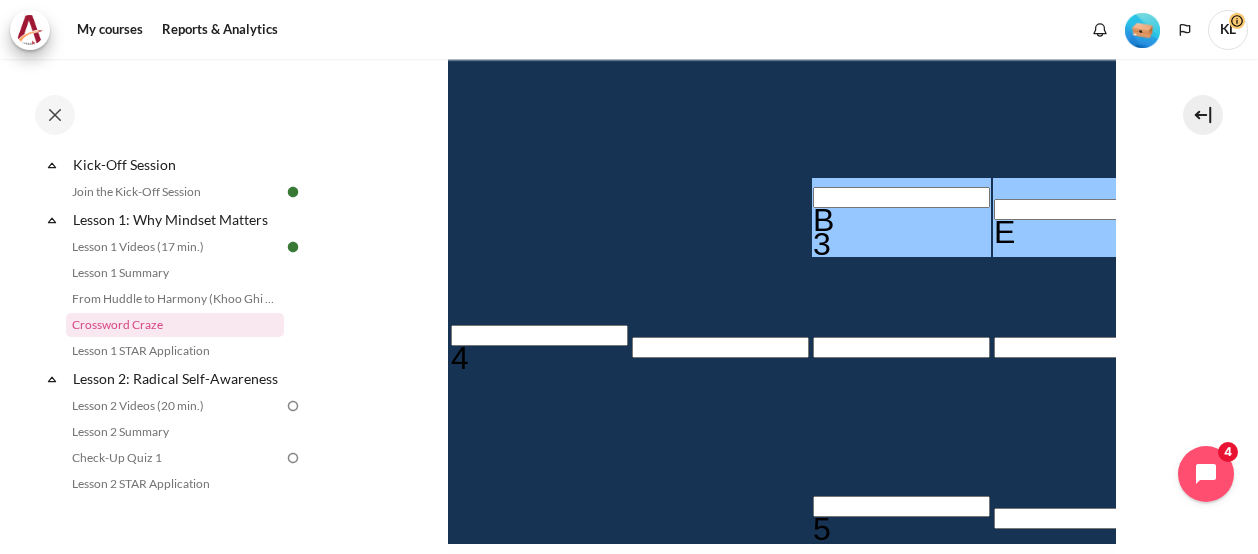 type 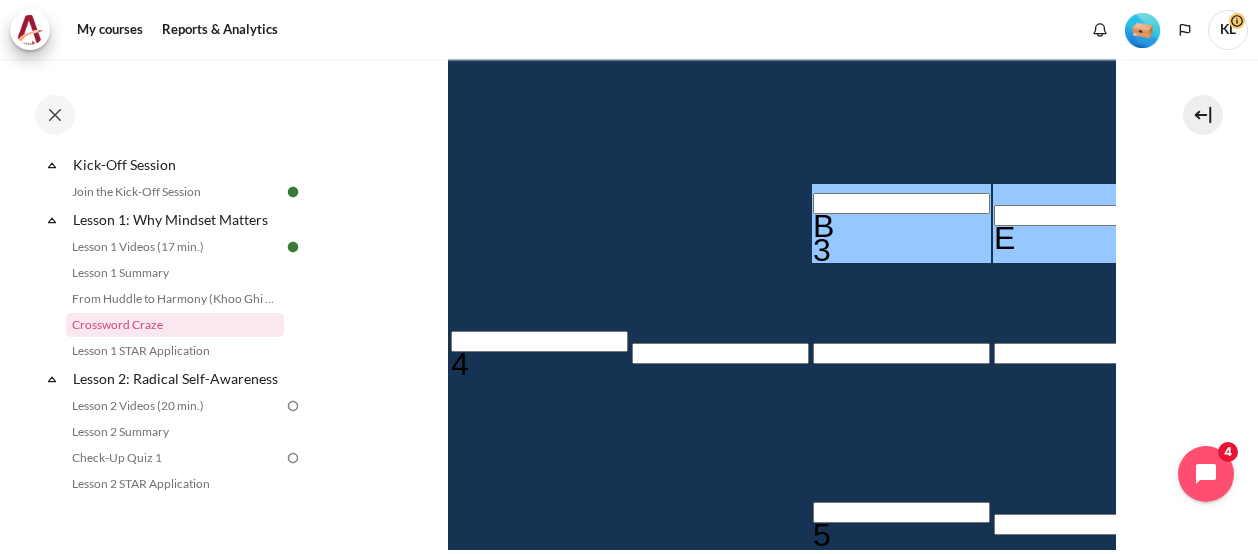 scroll, scrollTop: 611, scrollLeft: 0, axis: vertical 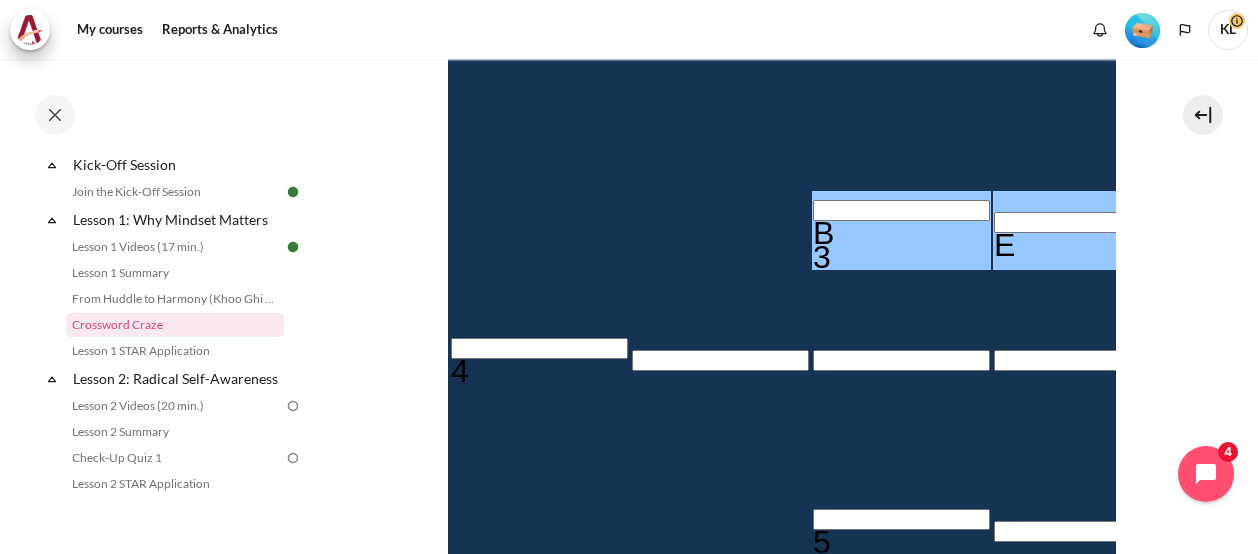 click at bounding box center (538, 348) 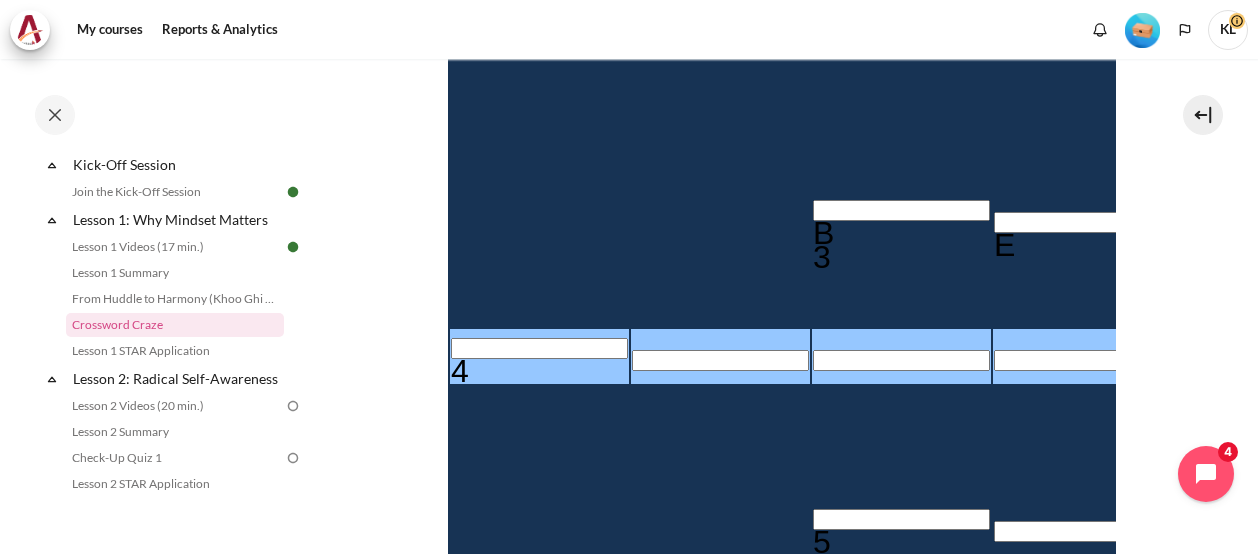 type 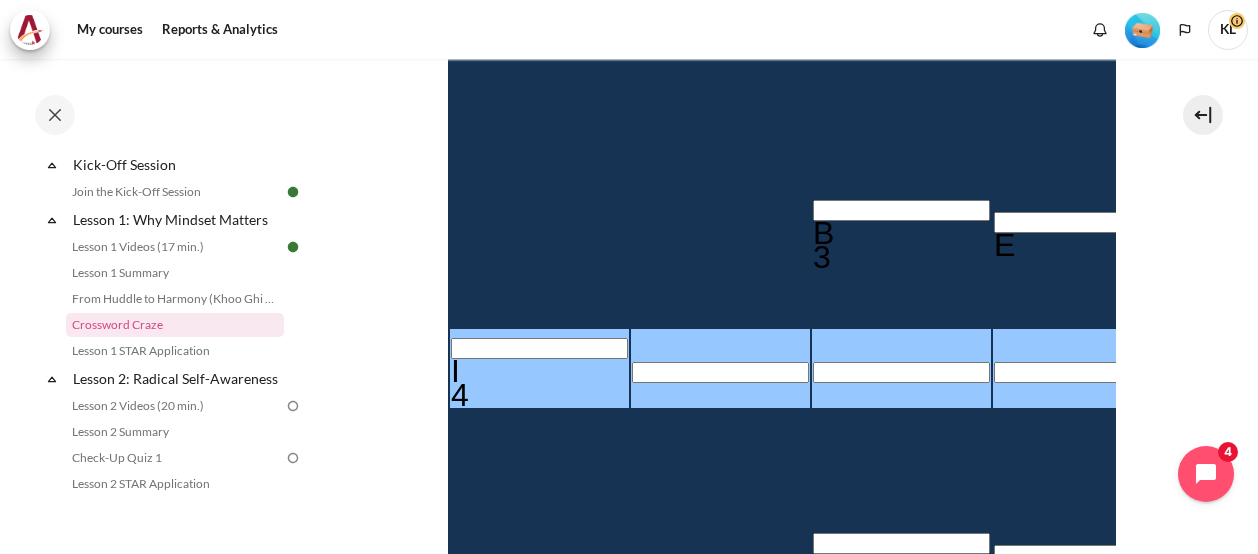 type 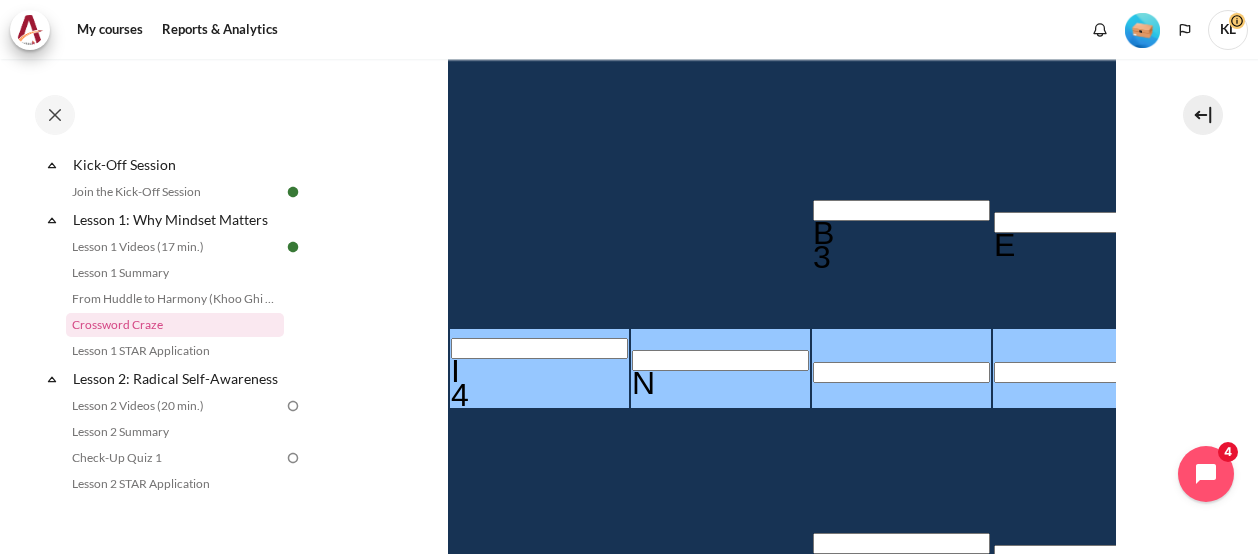 type 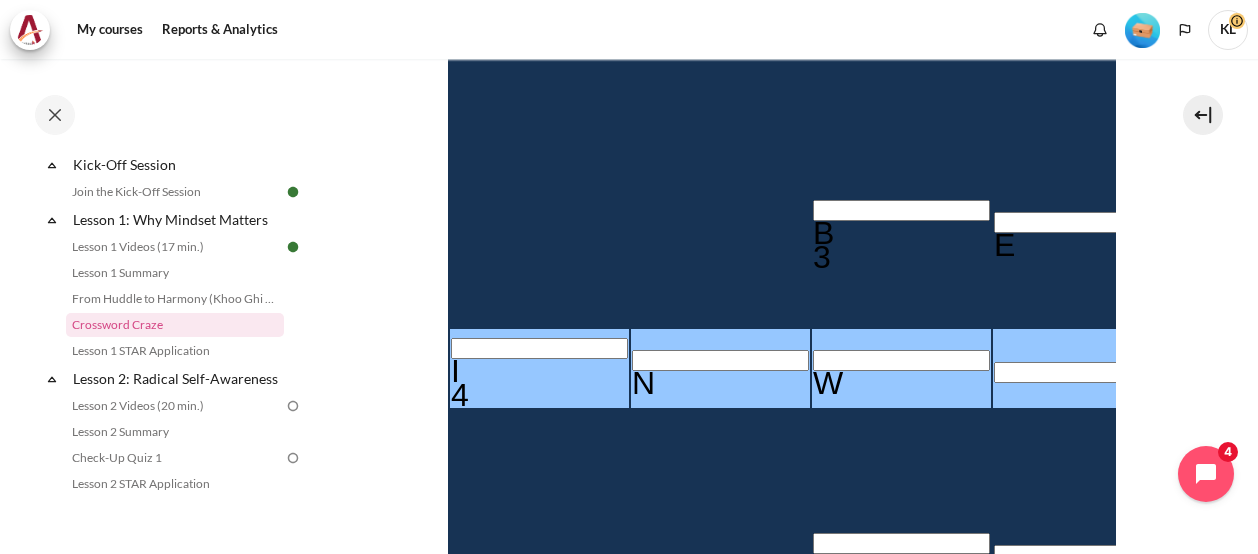 type 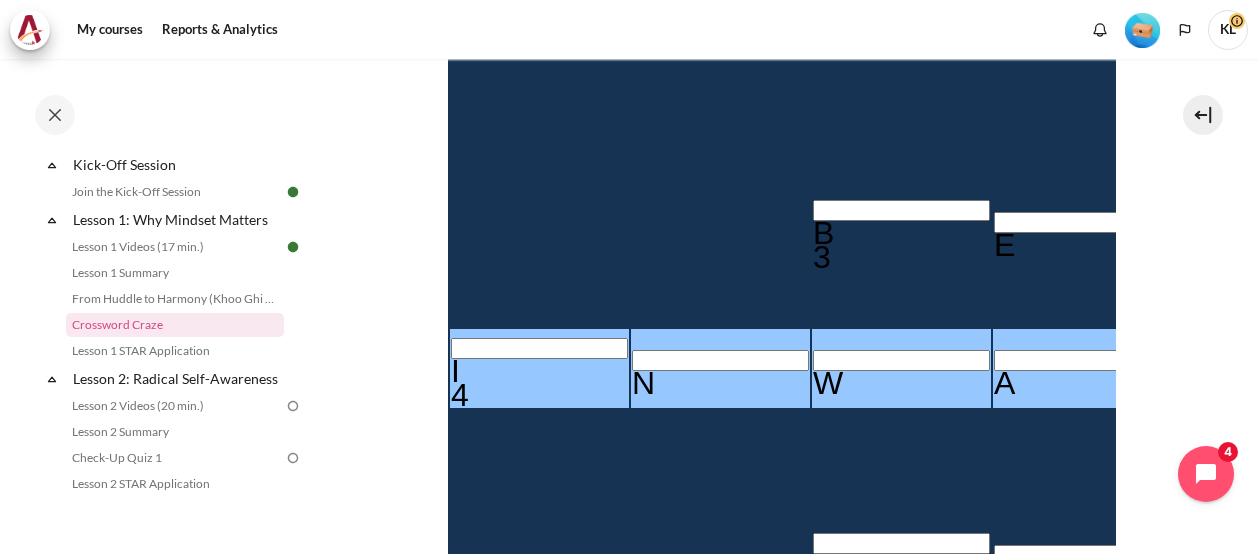 type 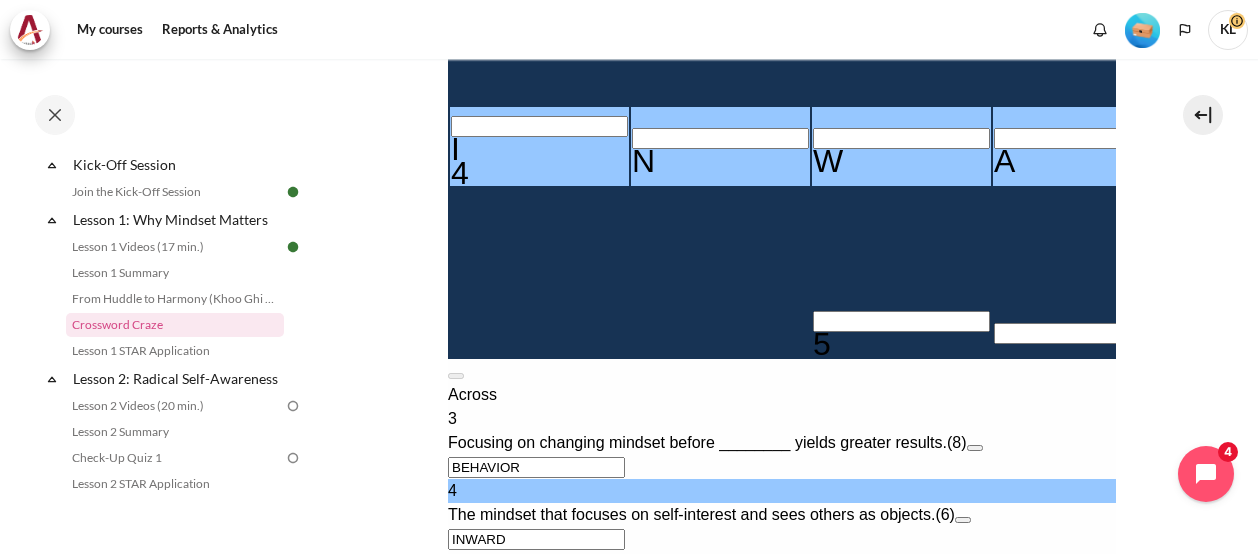 scroll, scrollTop: 877, scrollLeft: 0, axis: vertical 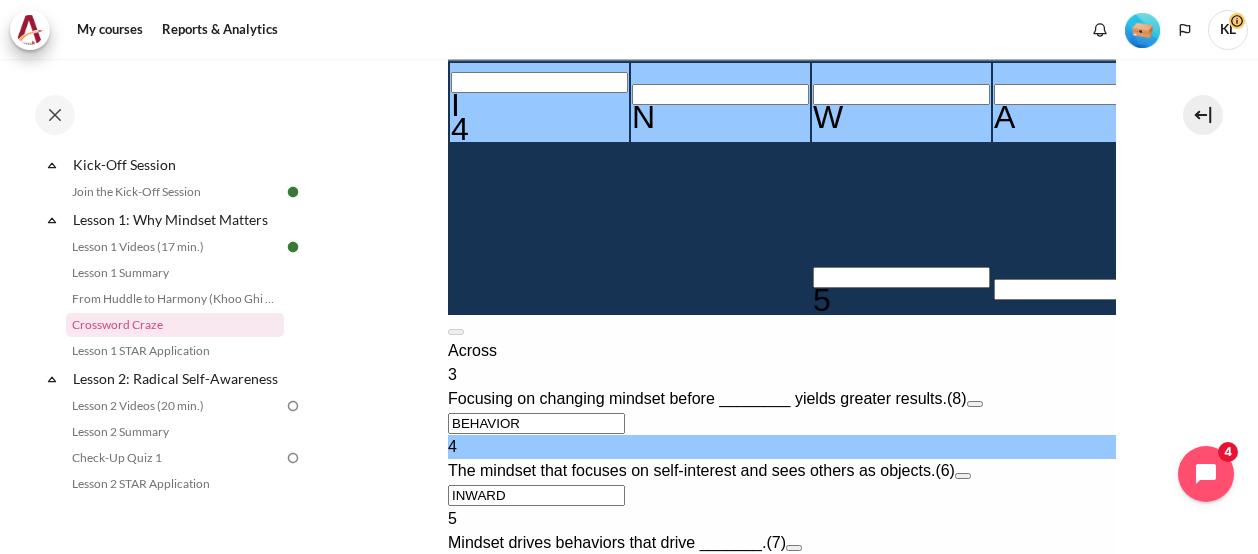 click at bounding box center (900, 277) 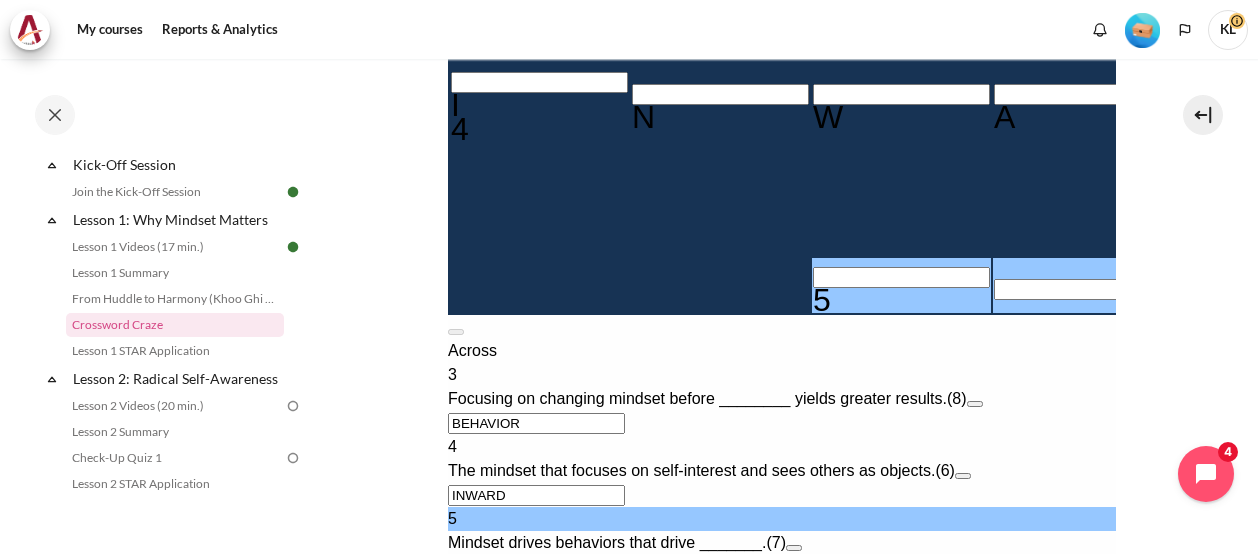 type 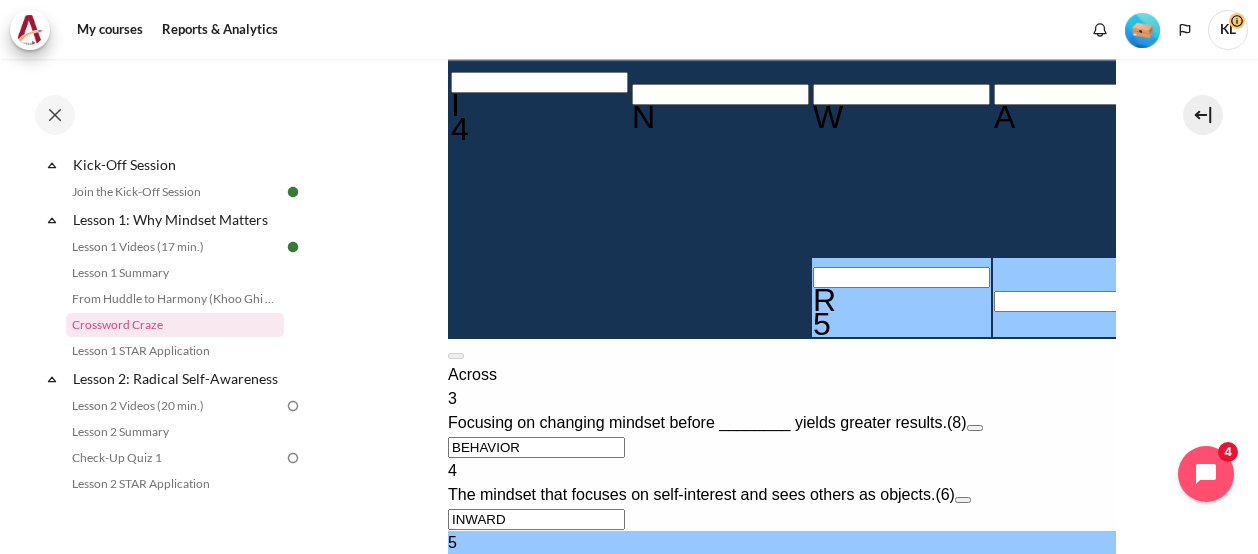 type 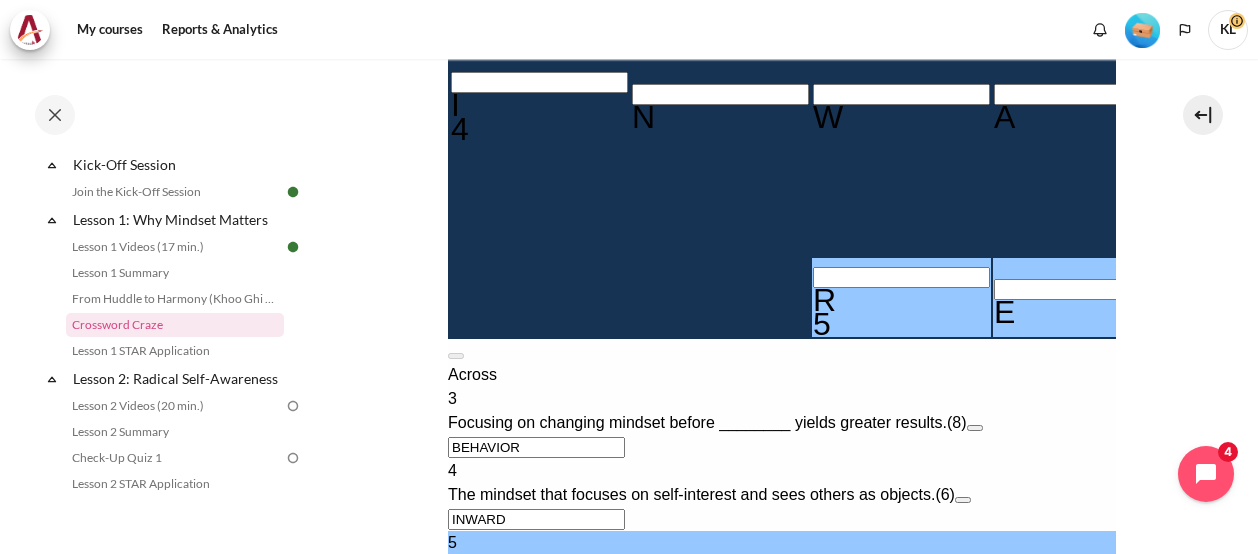 type 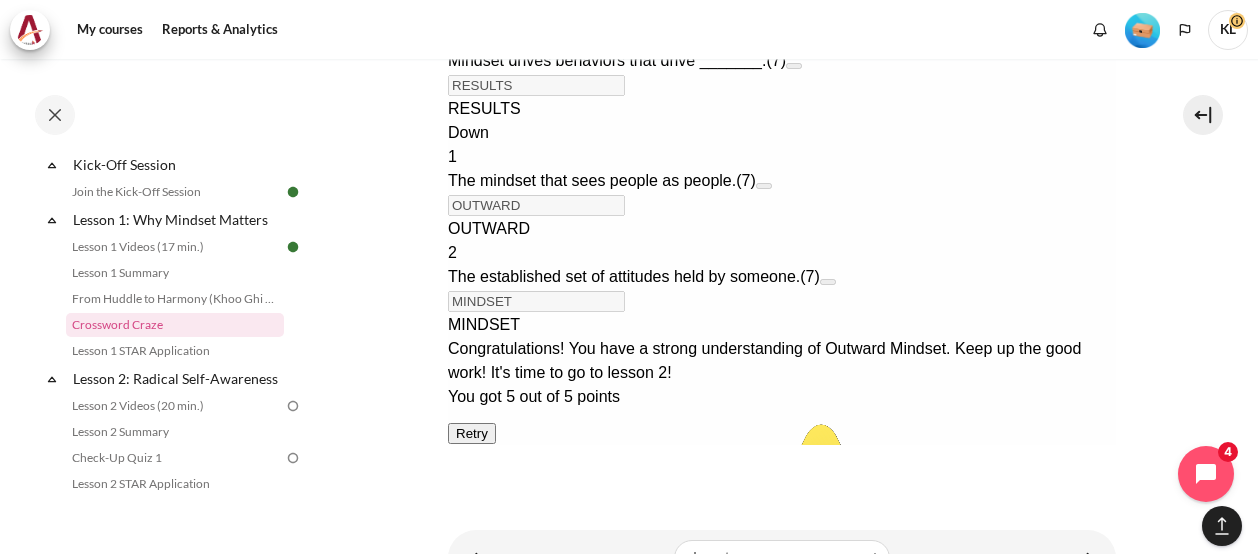 scroll, scrollTop: 1506, scrollLeft: 0, axis: vertical 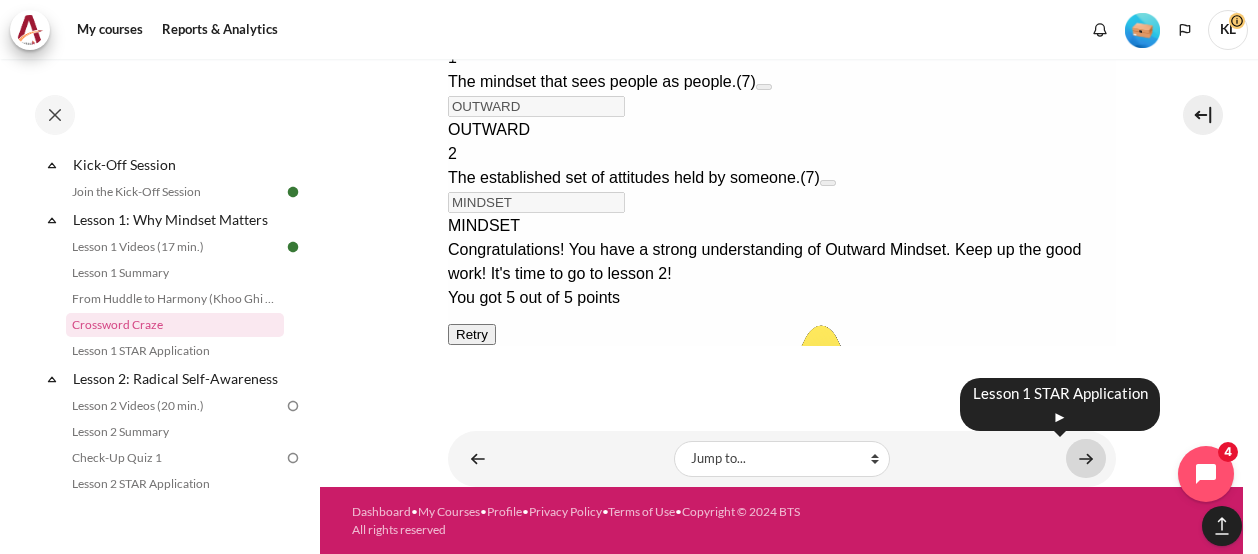 click at bounding box center [1086, 458] 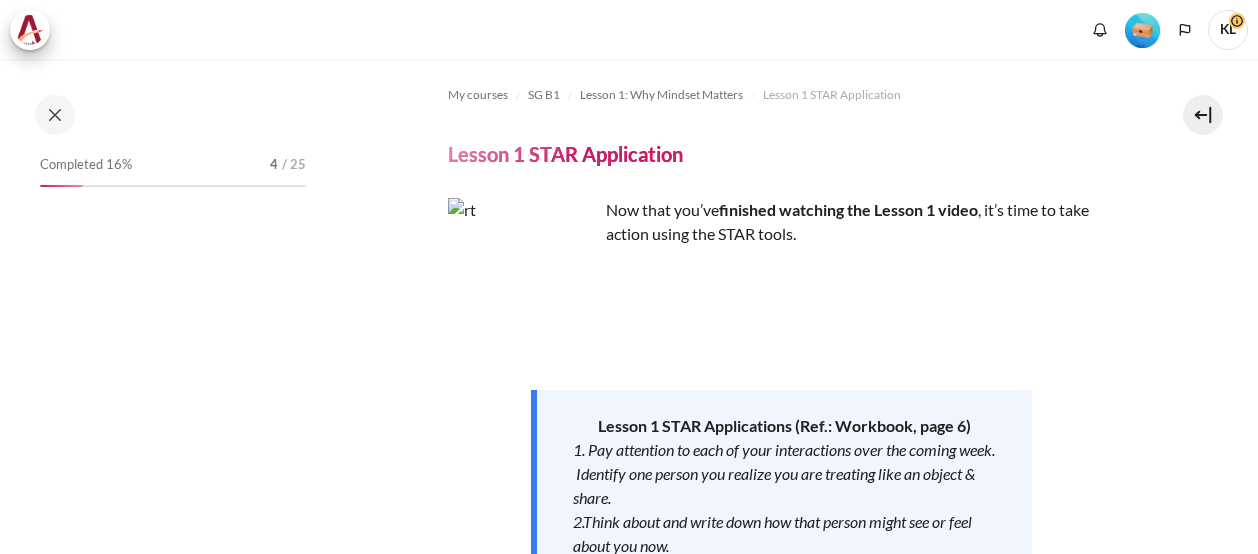 scroll, scrollTop: 0, scrollLeft: 0, axis: both 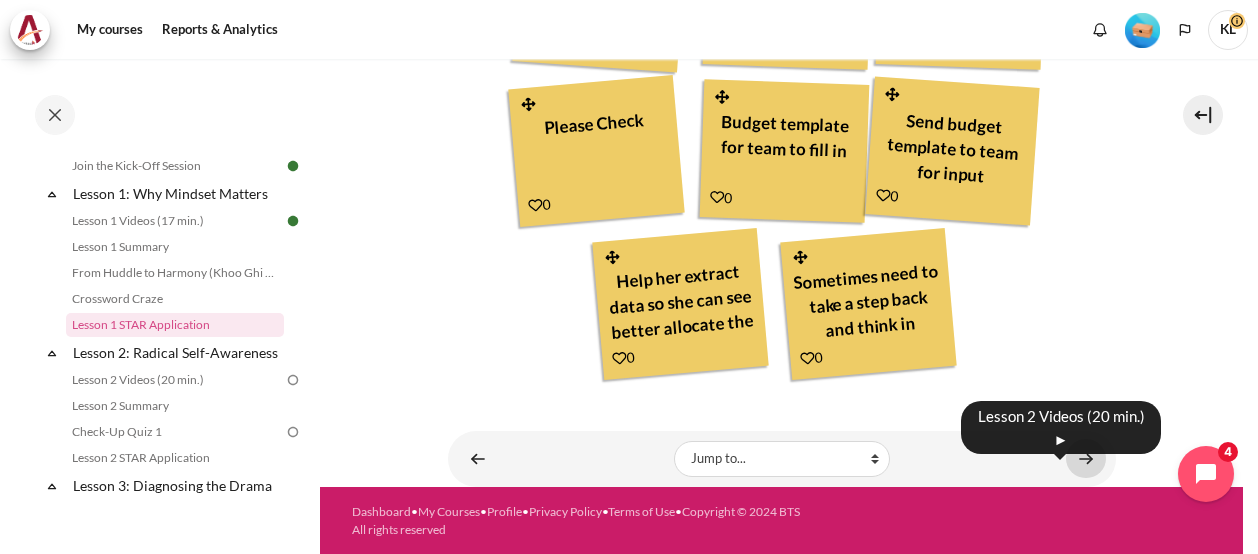 click at bounding box center [1086, 458] 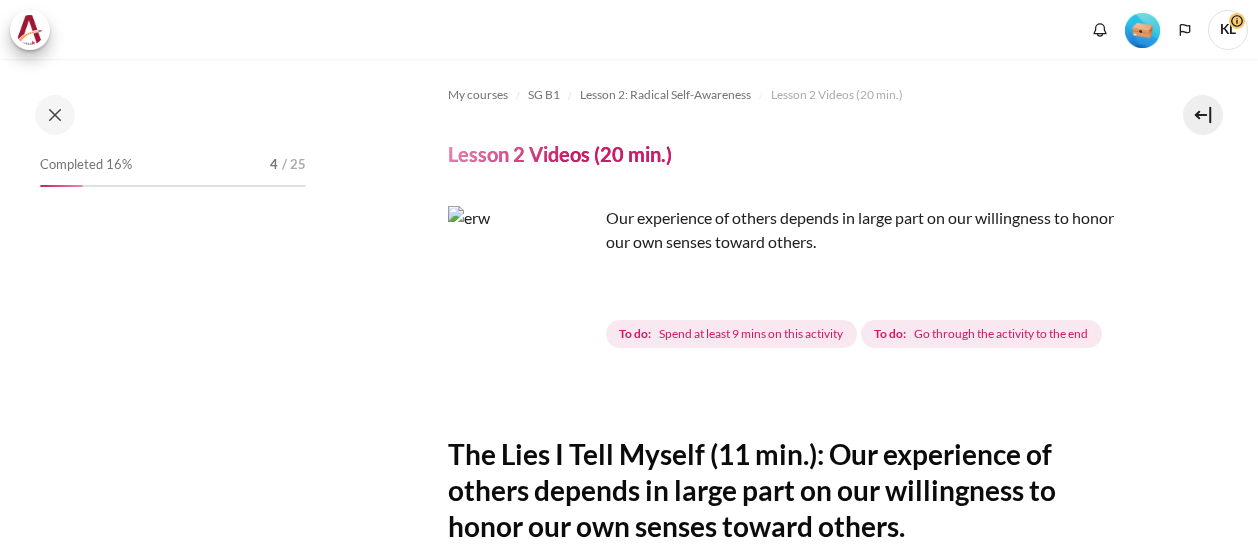 scroll, scrollTop: 0, scrollLeft: 0, axis: both 